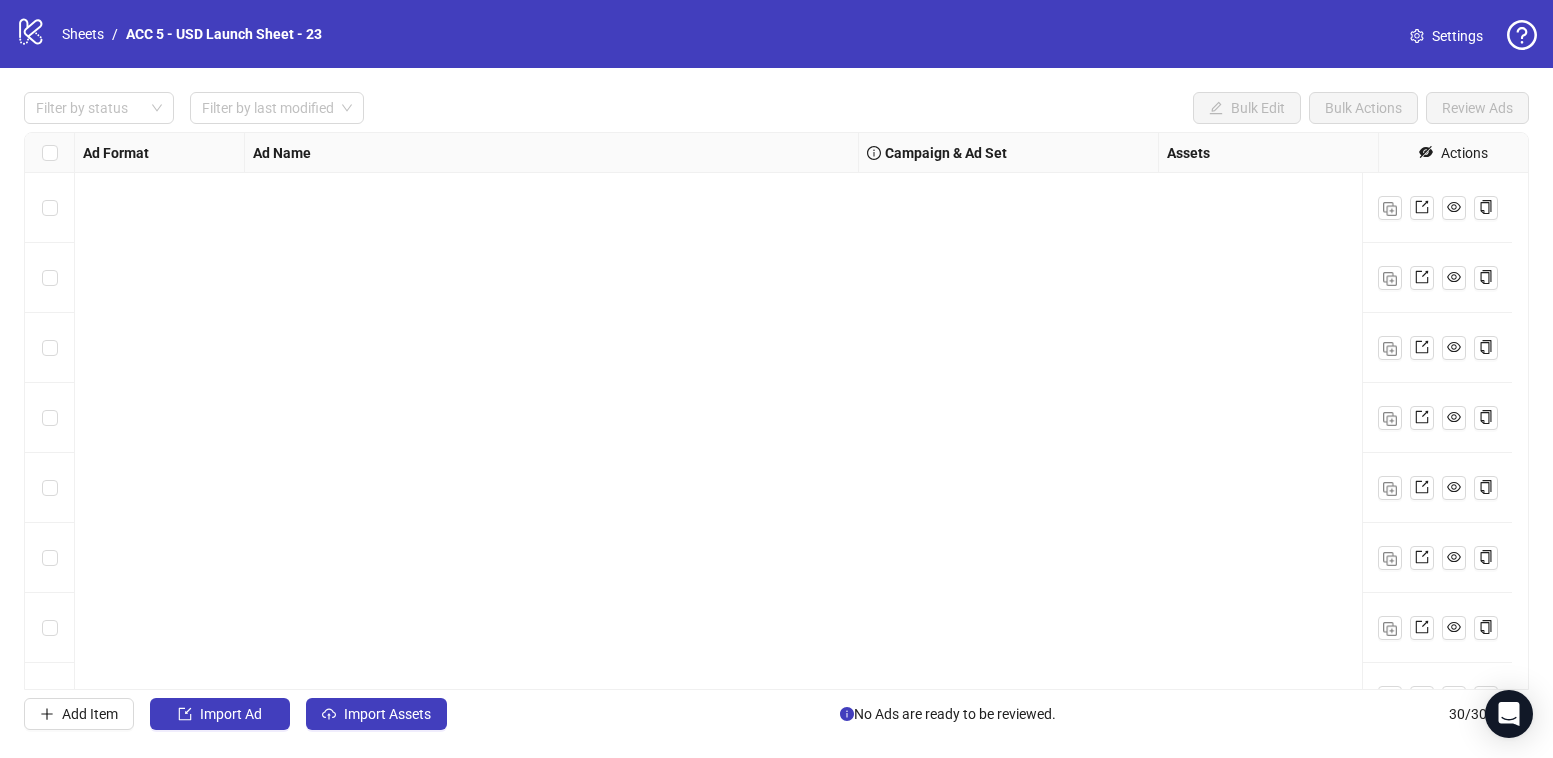 scroll, scrollTop: 0, scrollLeft: 0, axis: both 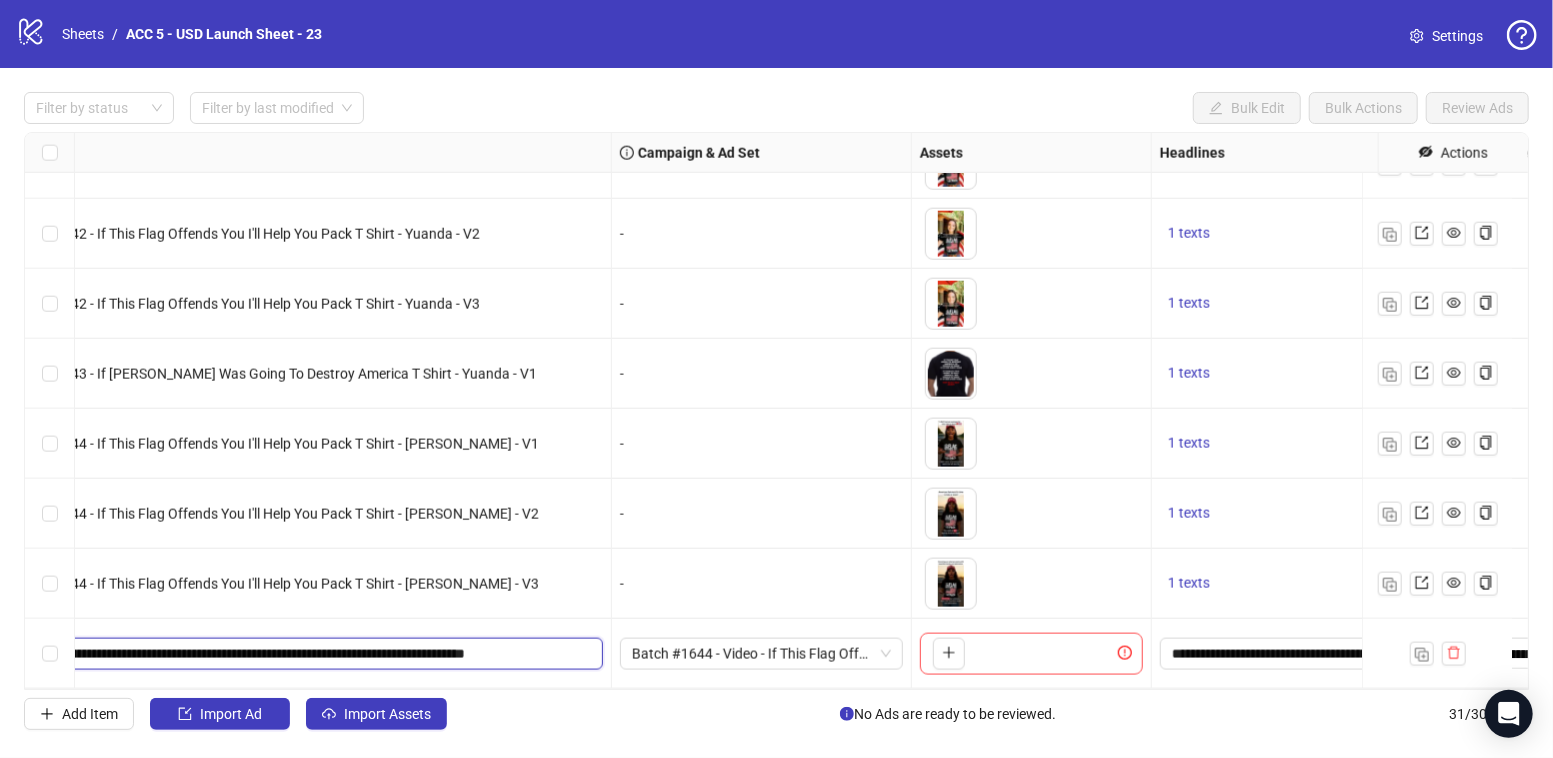 click on "**********" at bounding box center (302, 654) 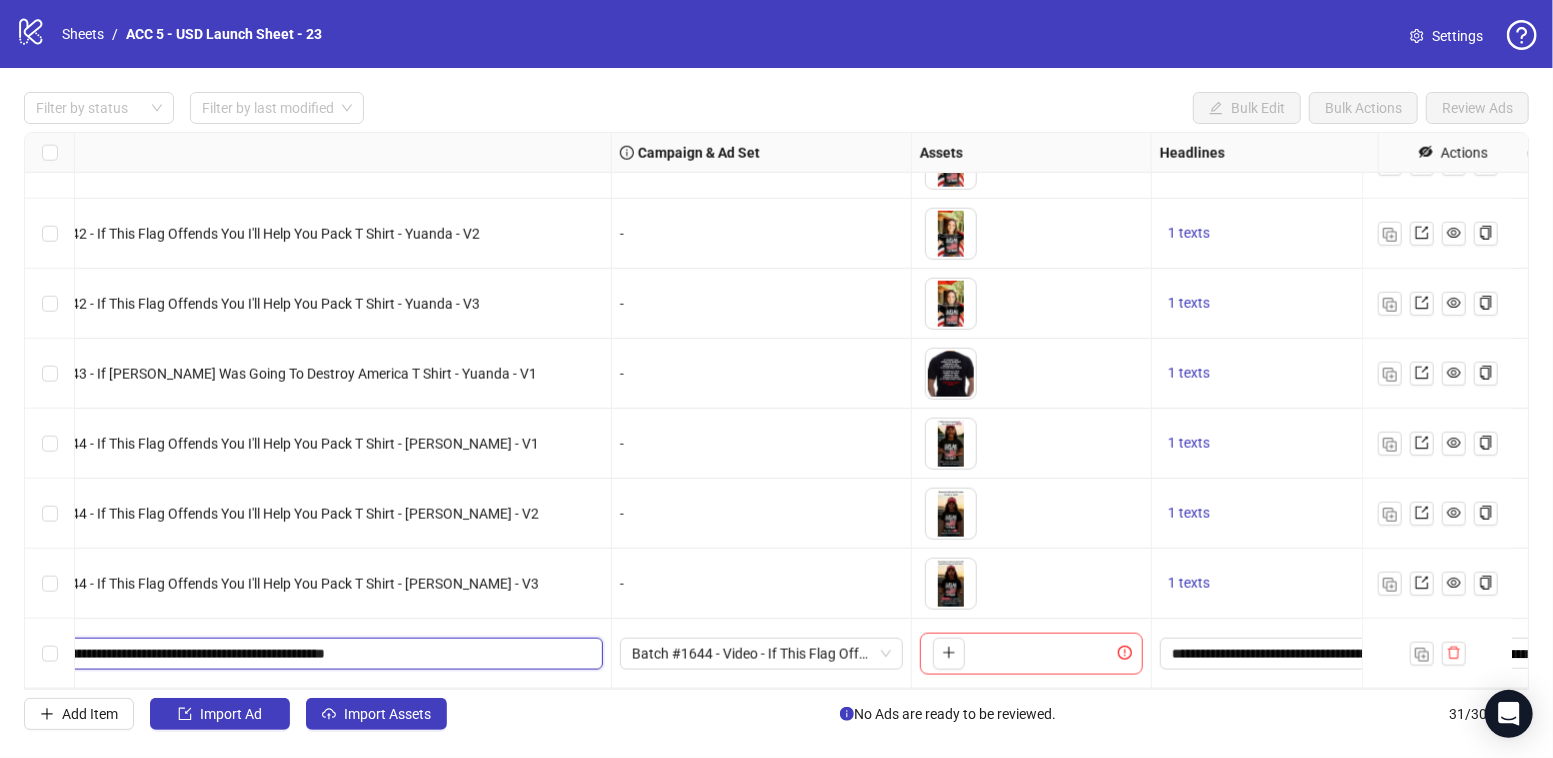 drag, startPoint x: 404, startPoint y: 641, endPoint x: 842, endPoint y: 665, distance: 438.65704 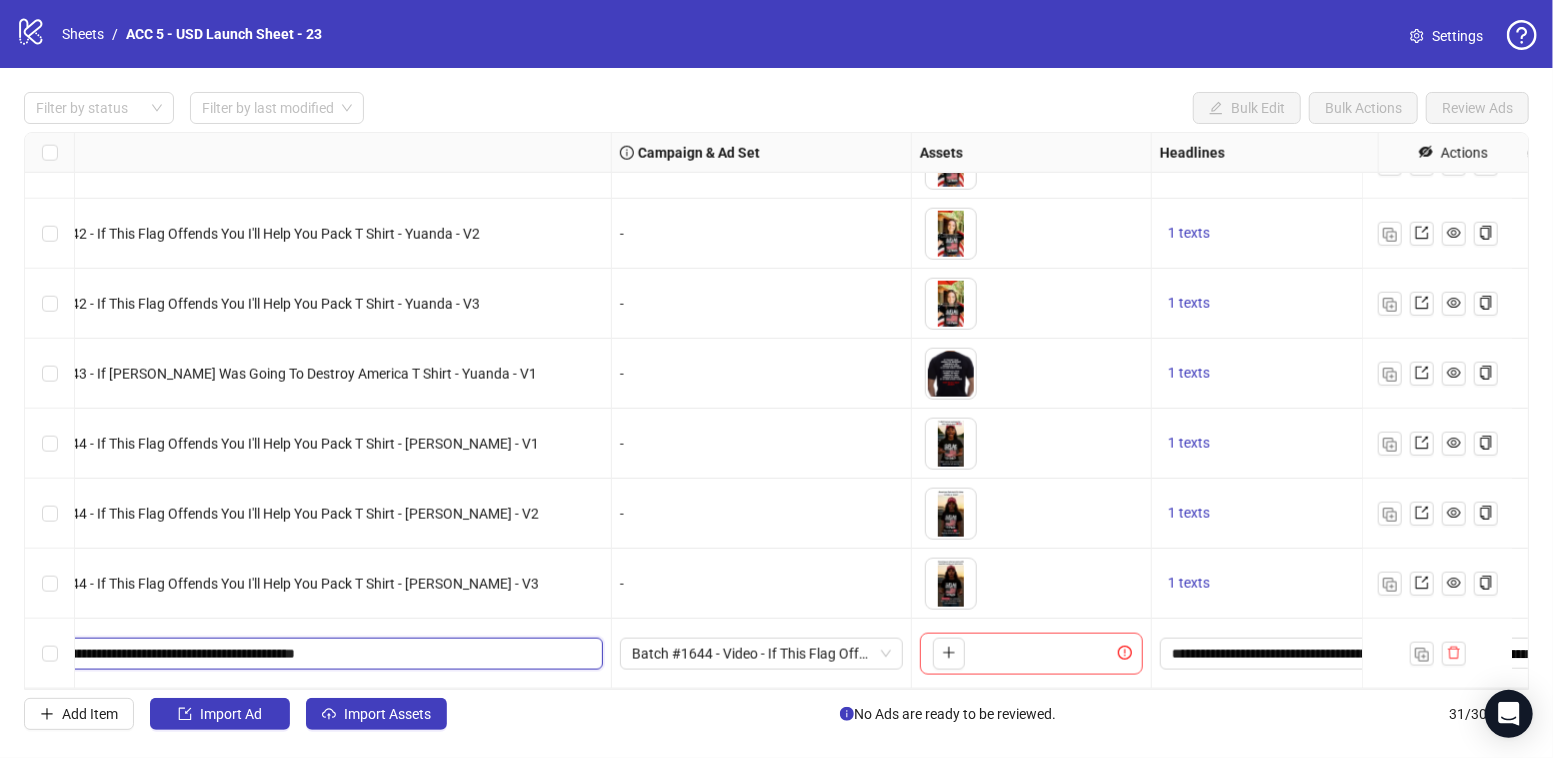 scroll, scrollTop: 1670, scrollLeft: 0, axis: vertical 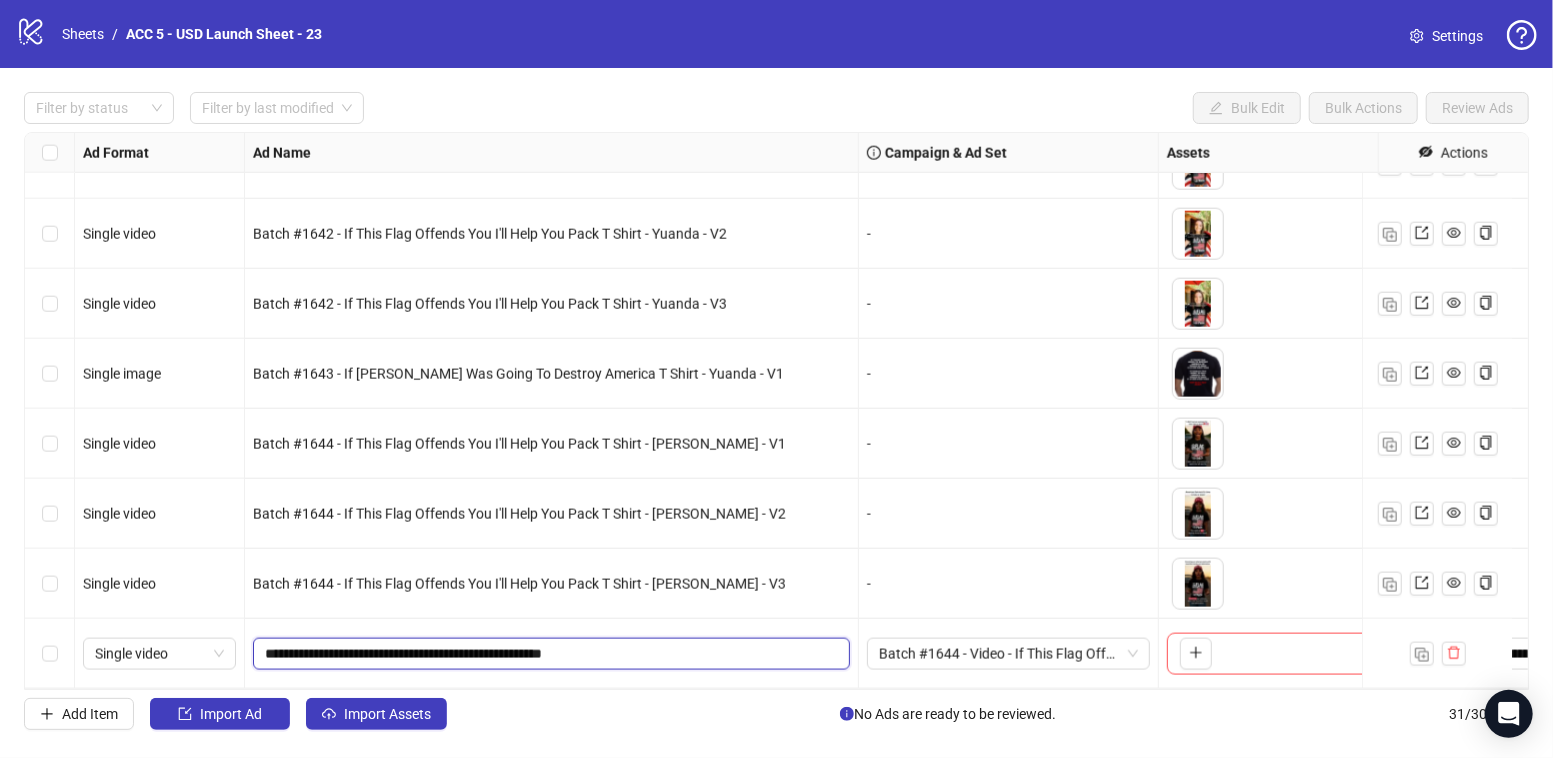 drag, startPoint x: 391, startPoint y: 637, endPoint x: 793, endPoint y: 640, distance: 402.0112 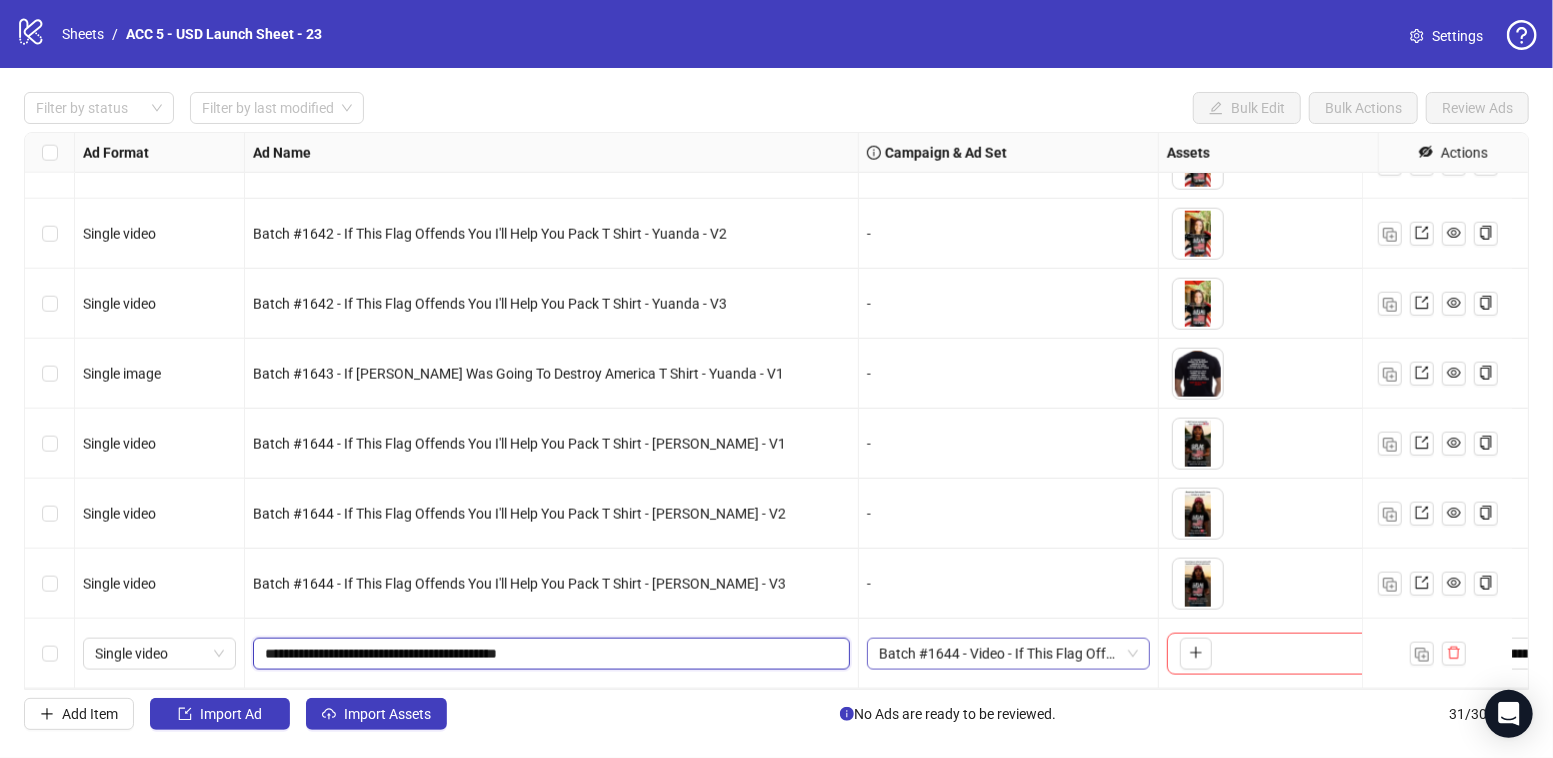 type on "**********" 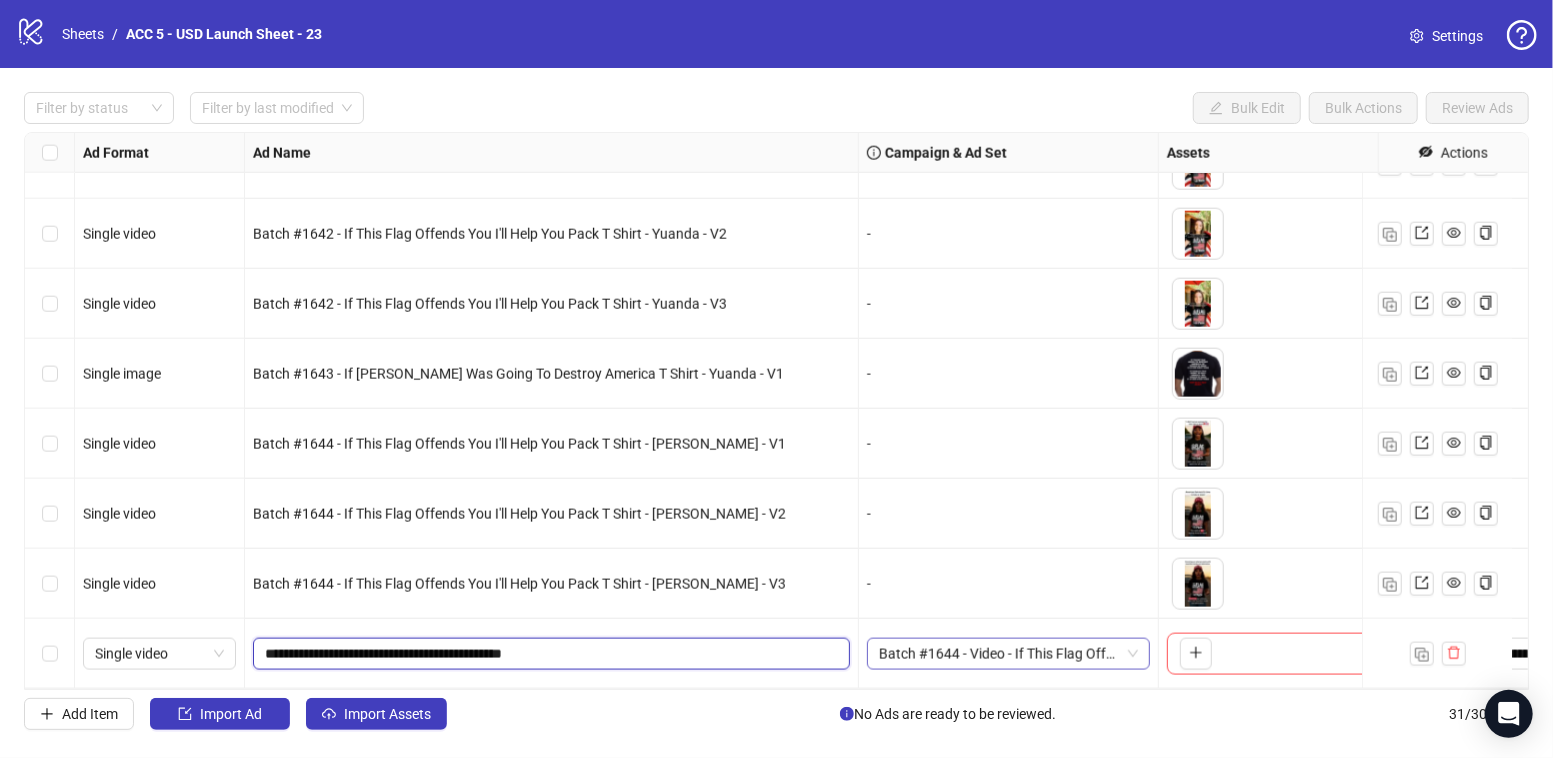 click on "Batch #1644 - Video - If This Flag Offends You I'll Help You Pack T Shirt - [PERSON_NAME] - [DATE]" at bounding box center [1008, 654] 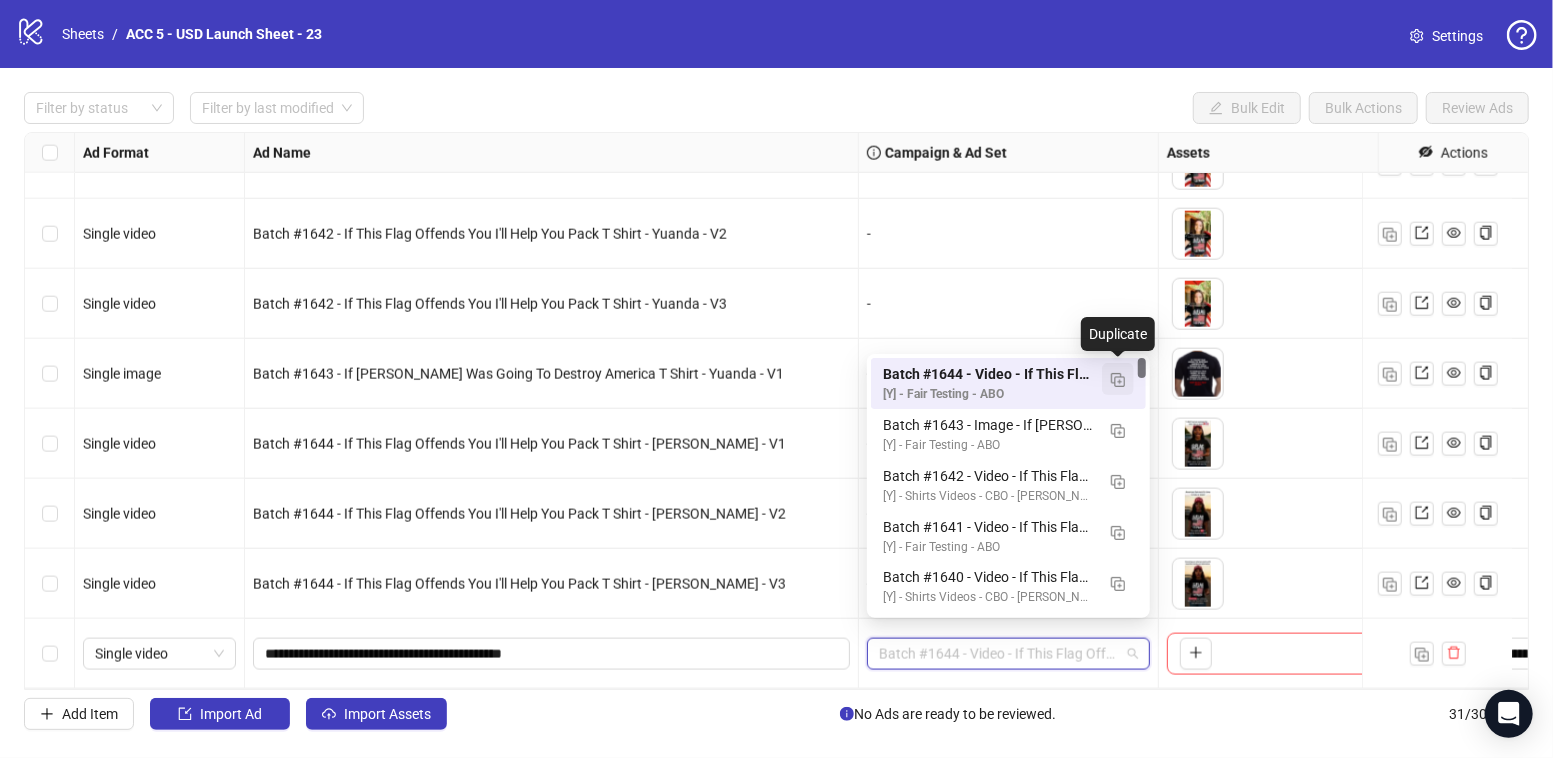 click at bounding box center [1118, 379] 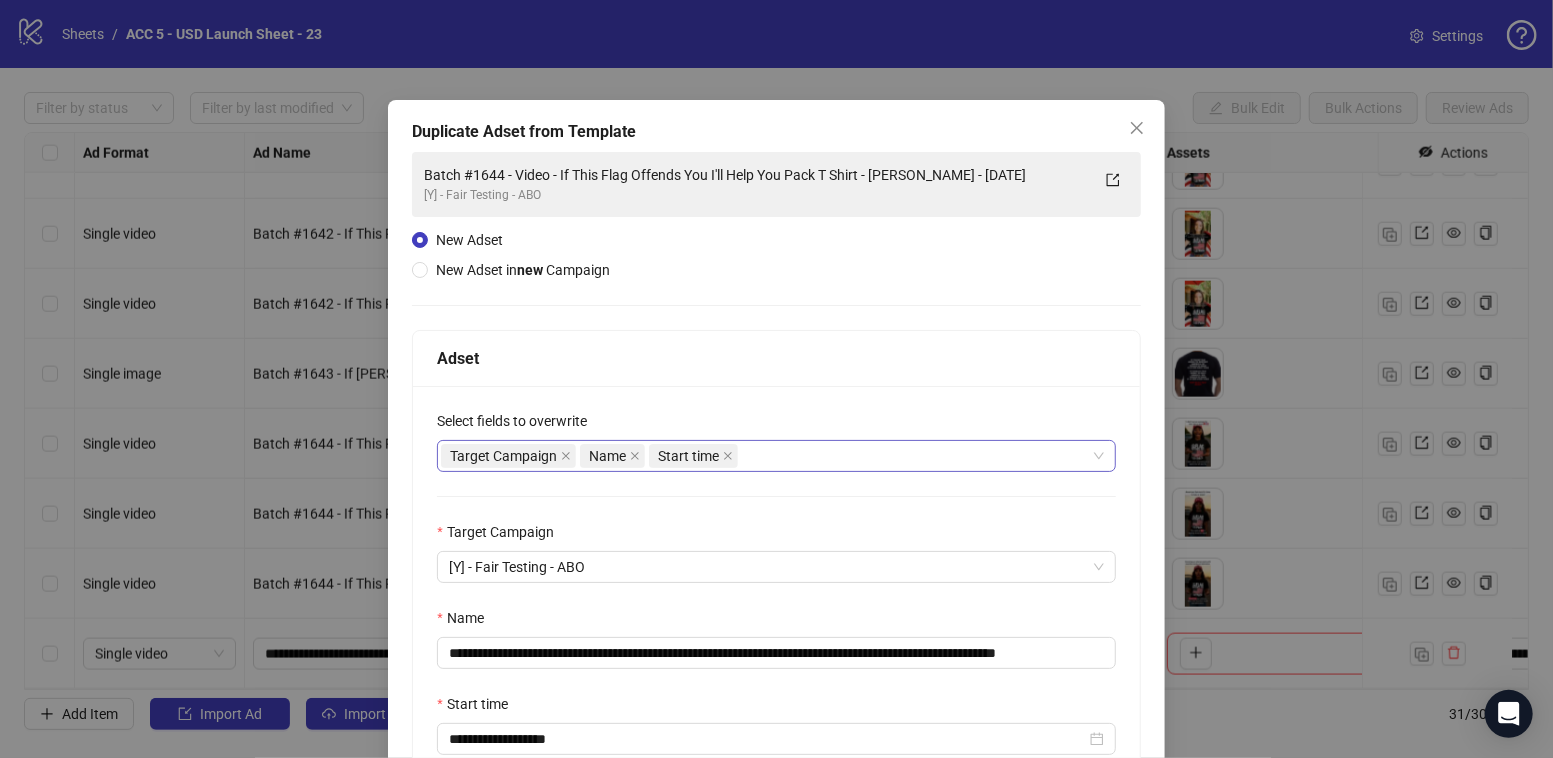 click on "Target Campaign Name Start time" at bounding box center [766, 456] 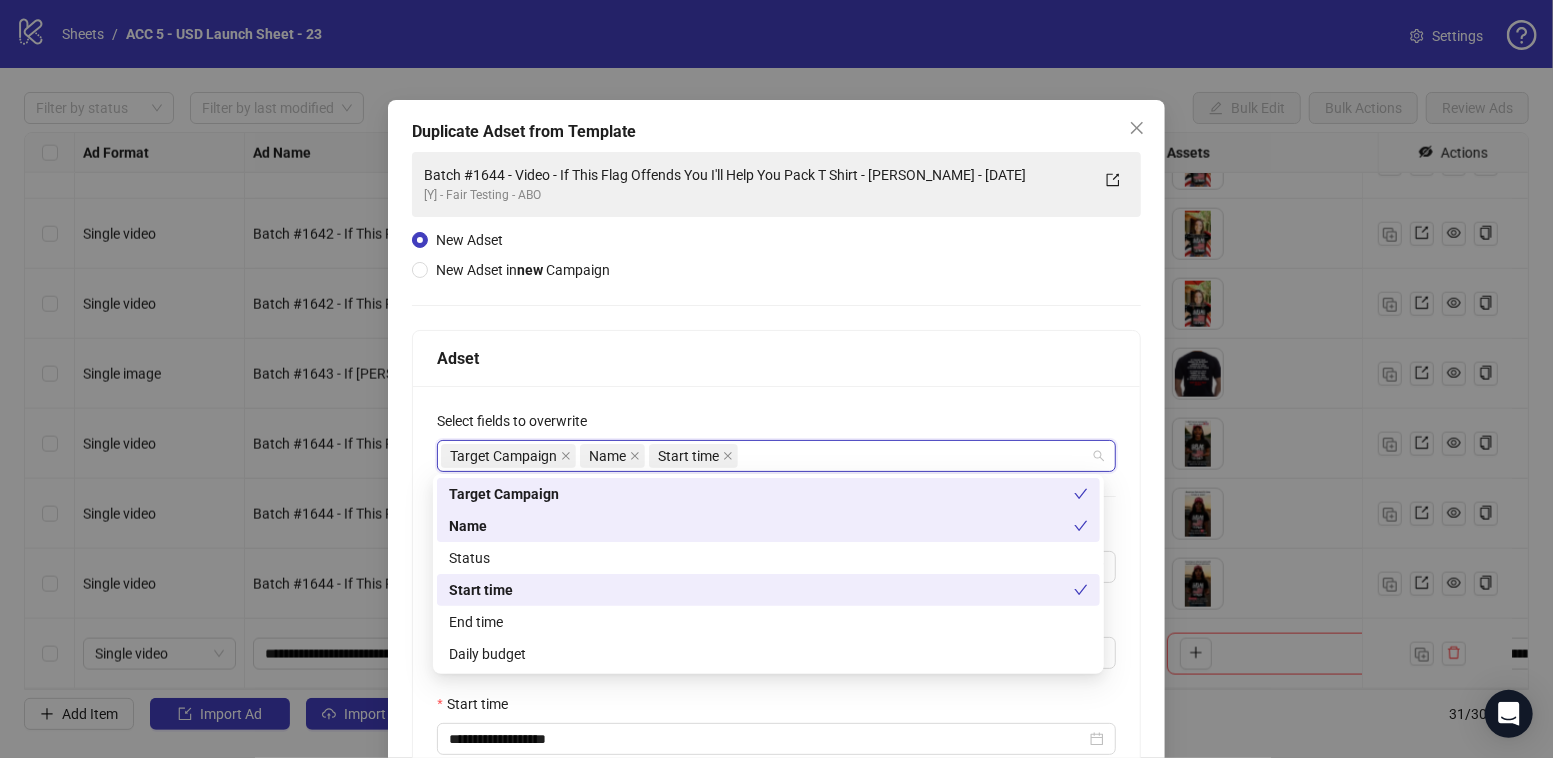 click on "Name" at bounding box center (768, 526) 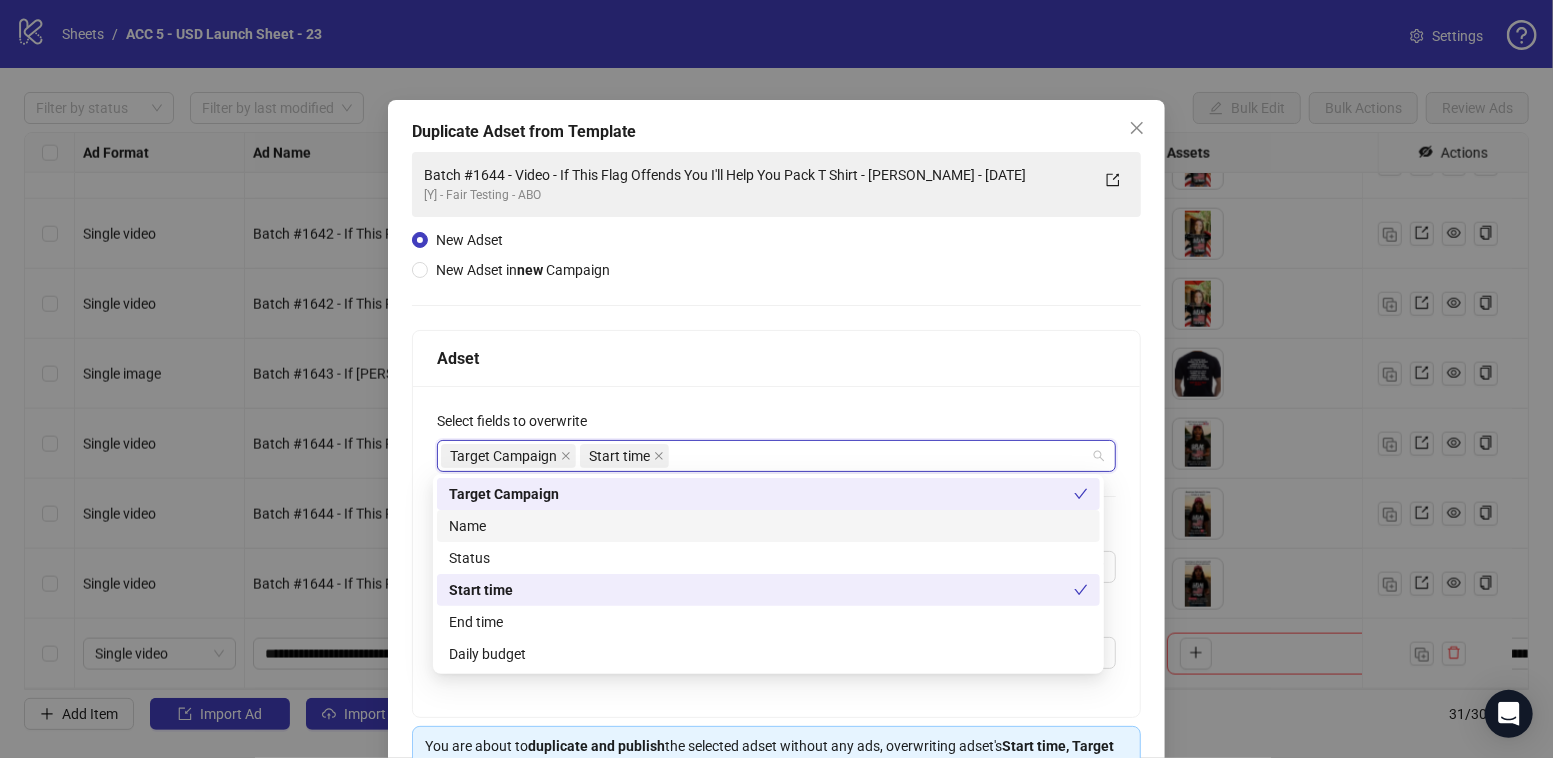 click on "Name" at bounding box center (768, 526) 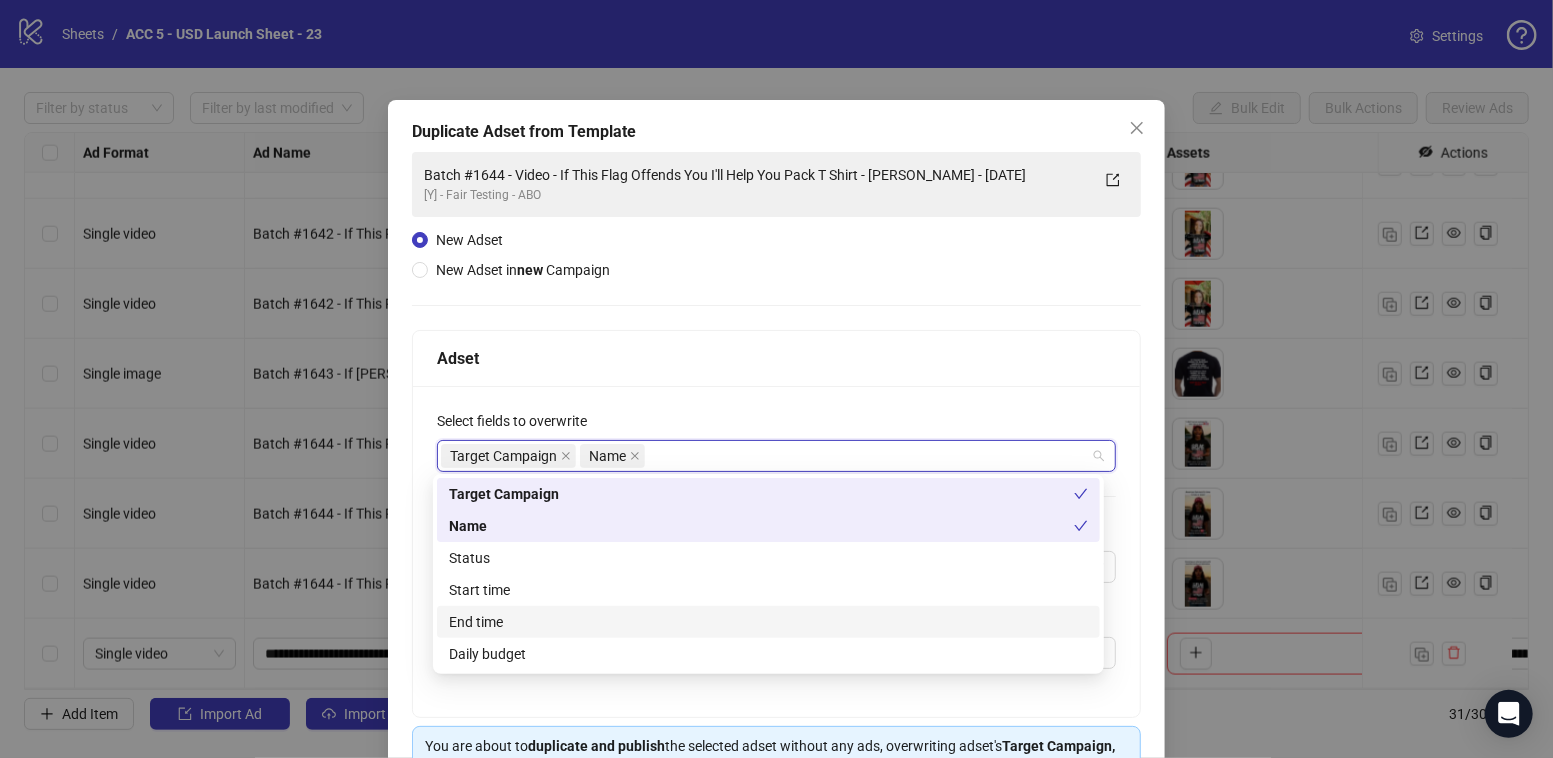 click on "End time" at bounding box center [768, 622] 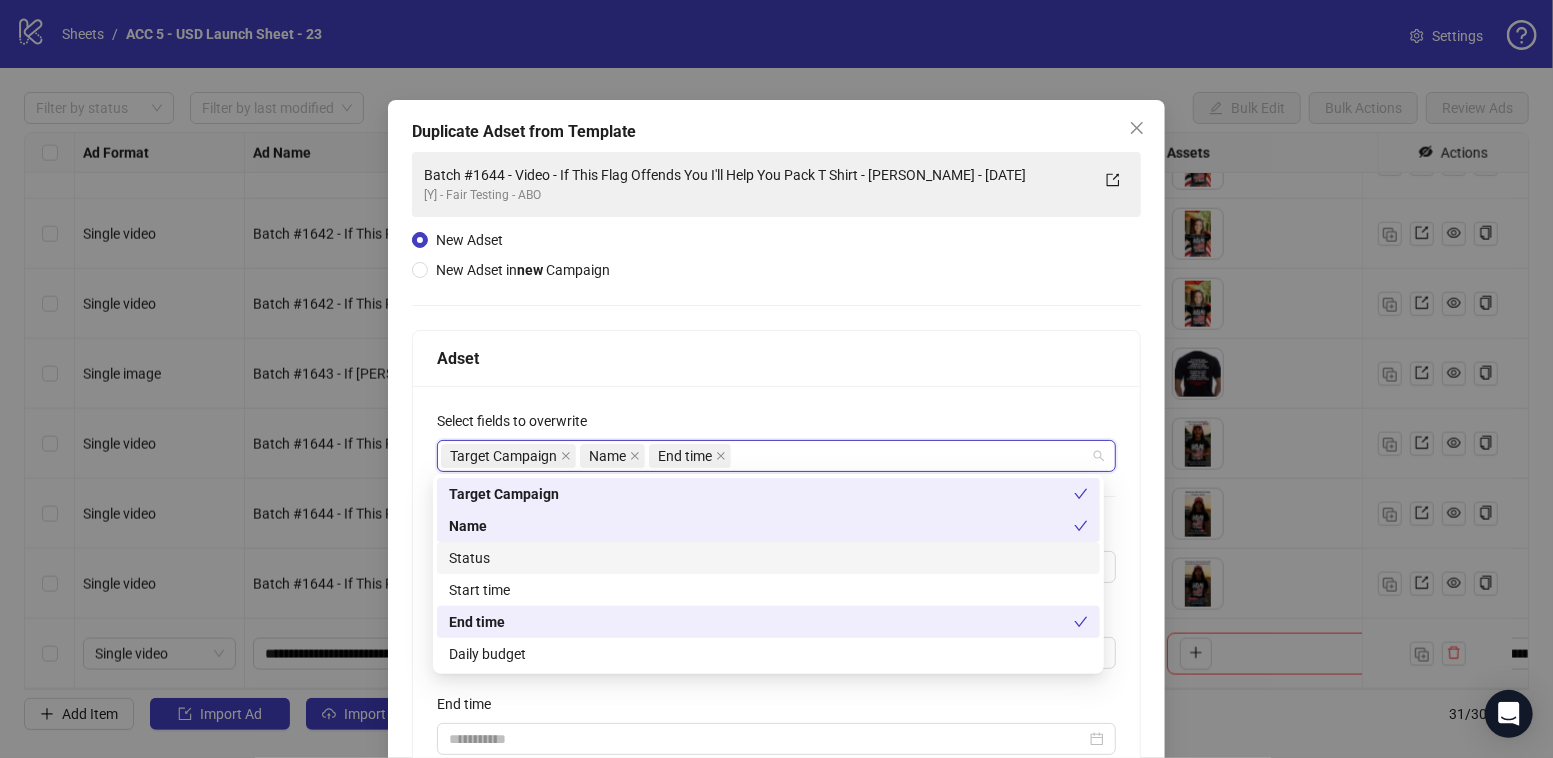 click on "Status" at bounding box center (768, 558) 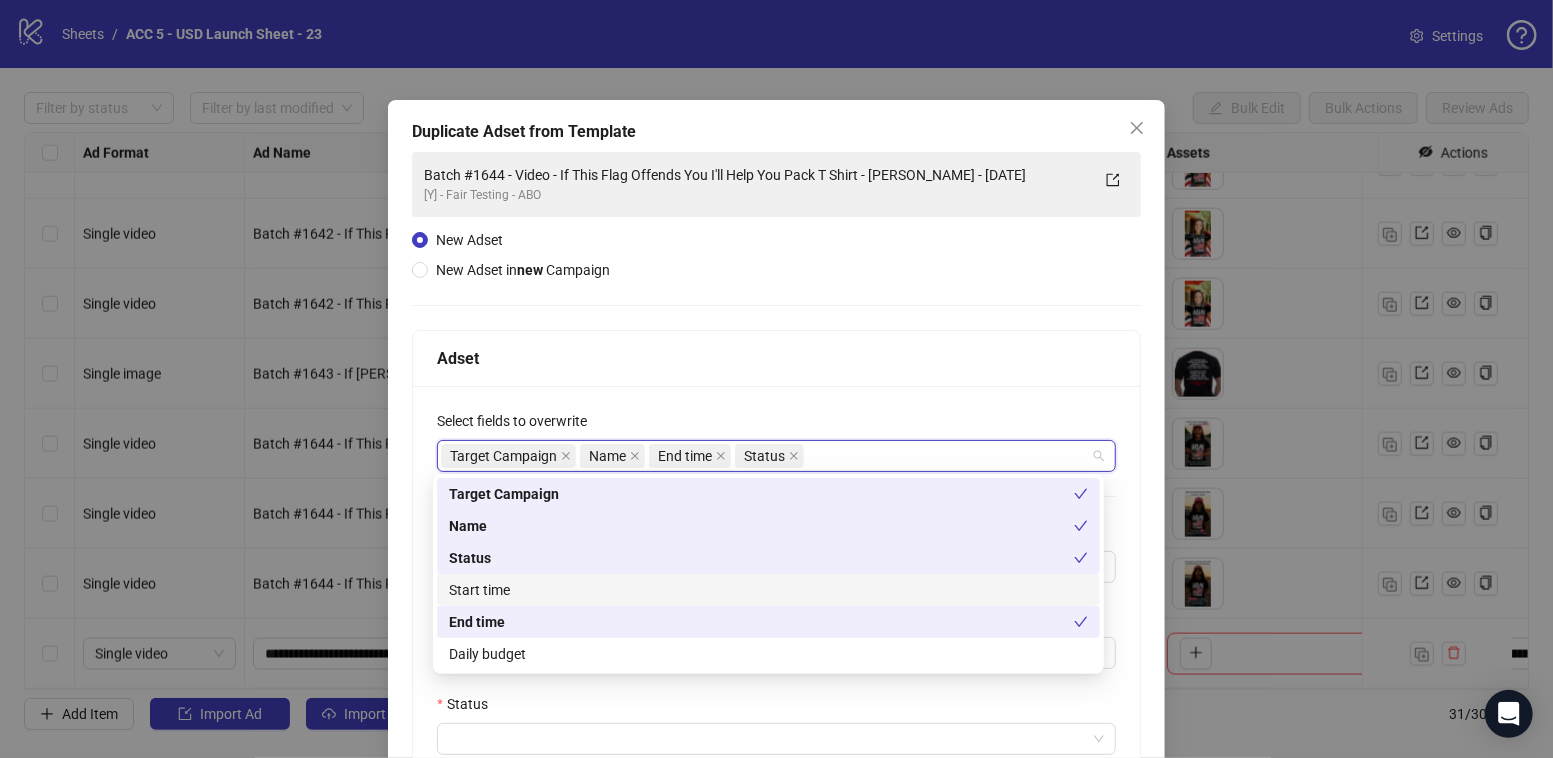 click on "Start time" at bounding box center (768, 590) 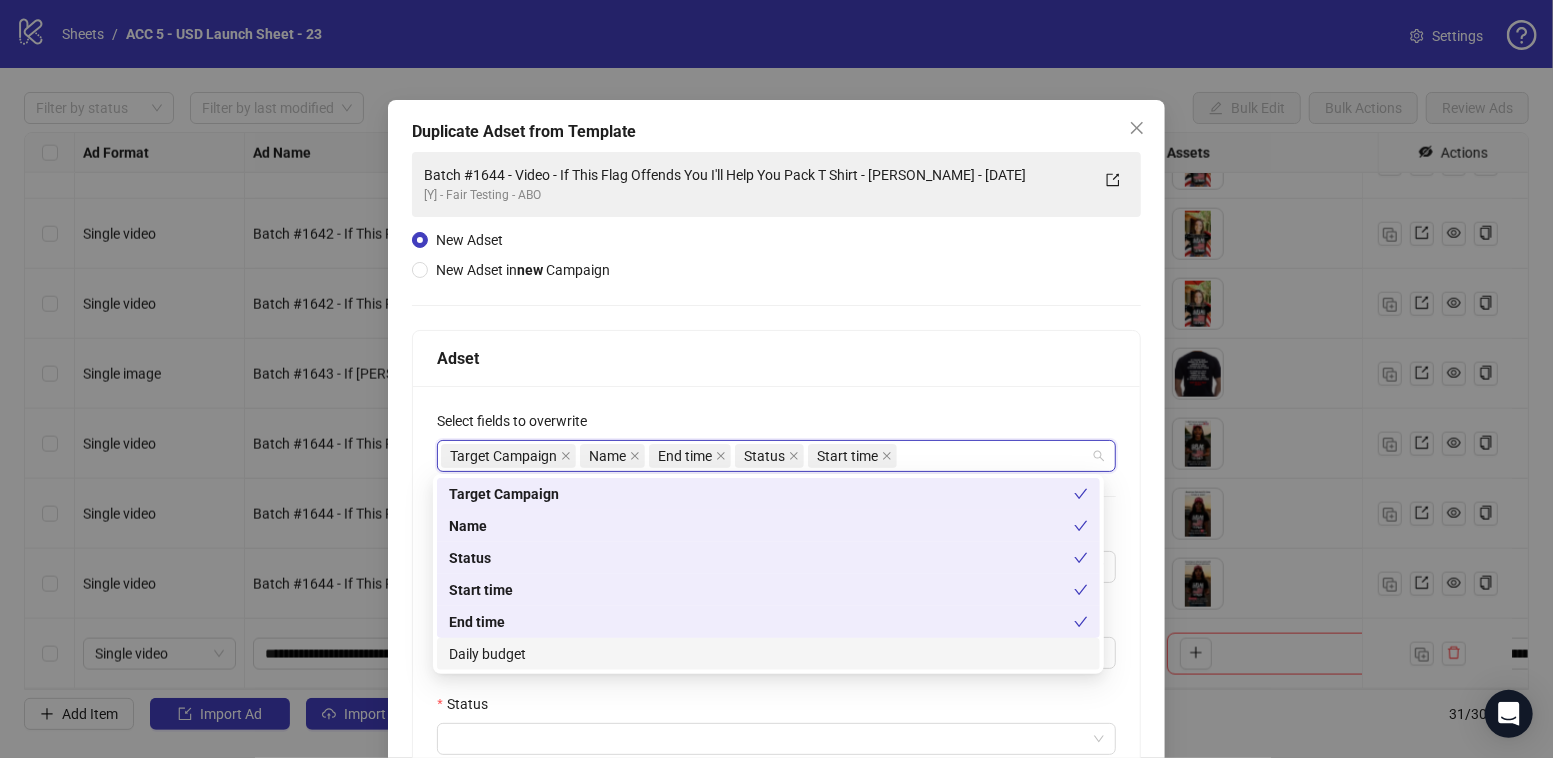 click on "Daily budget" at bounding box center (768, 654) 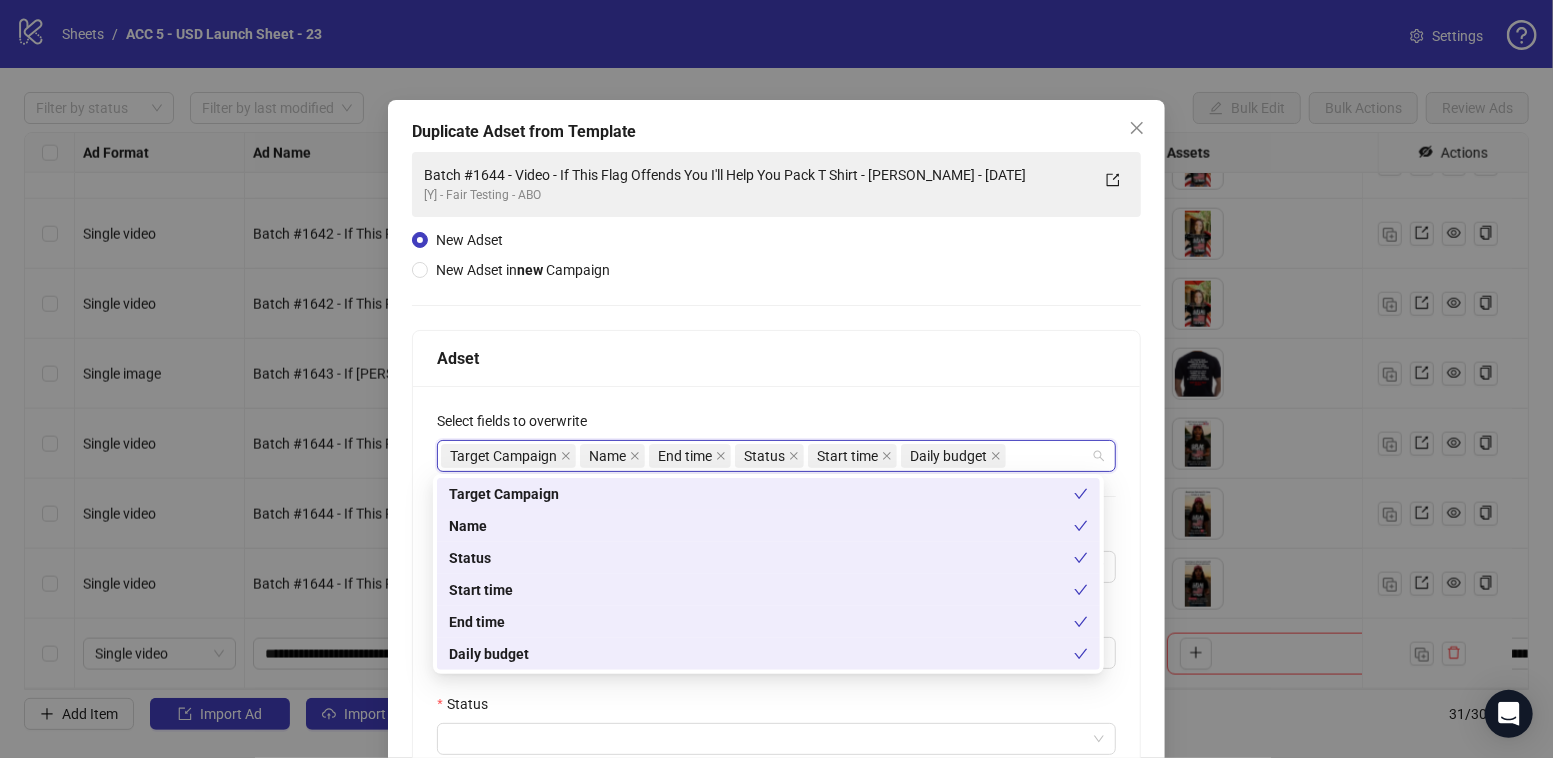 click on "Status" at bounding box center (776, 708) 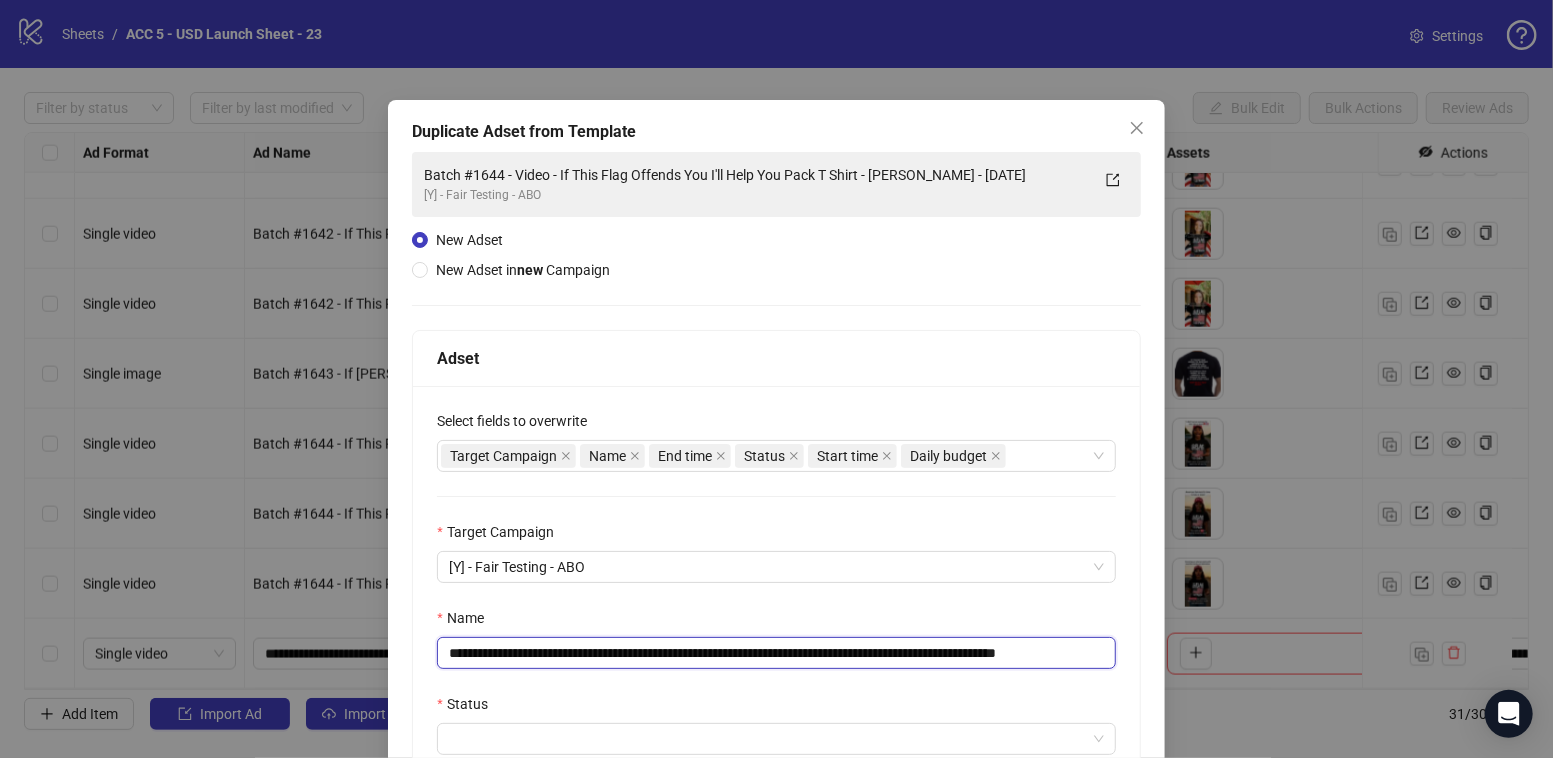 click on "**********" at bounding box center [776, 653] 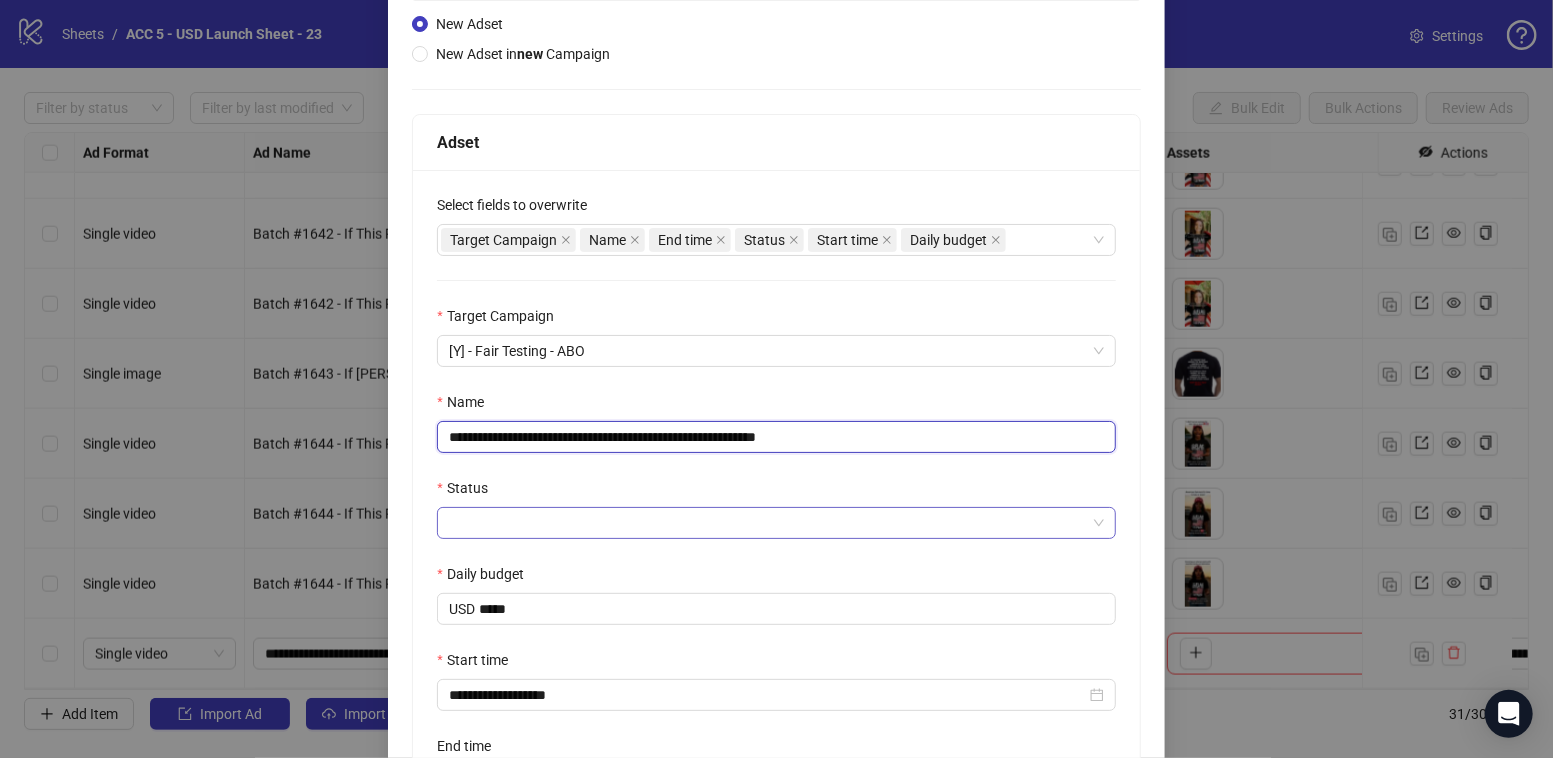 scroll, scrollTop: 240, scrollLeft: 0, axis: vertical 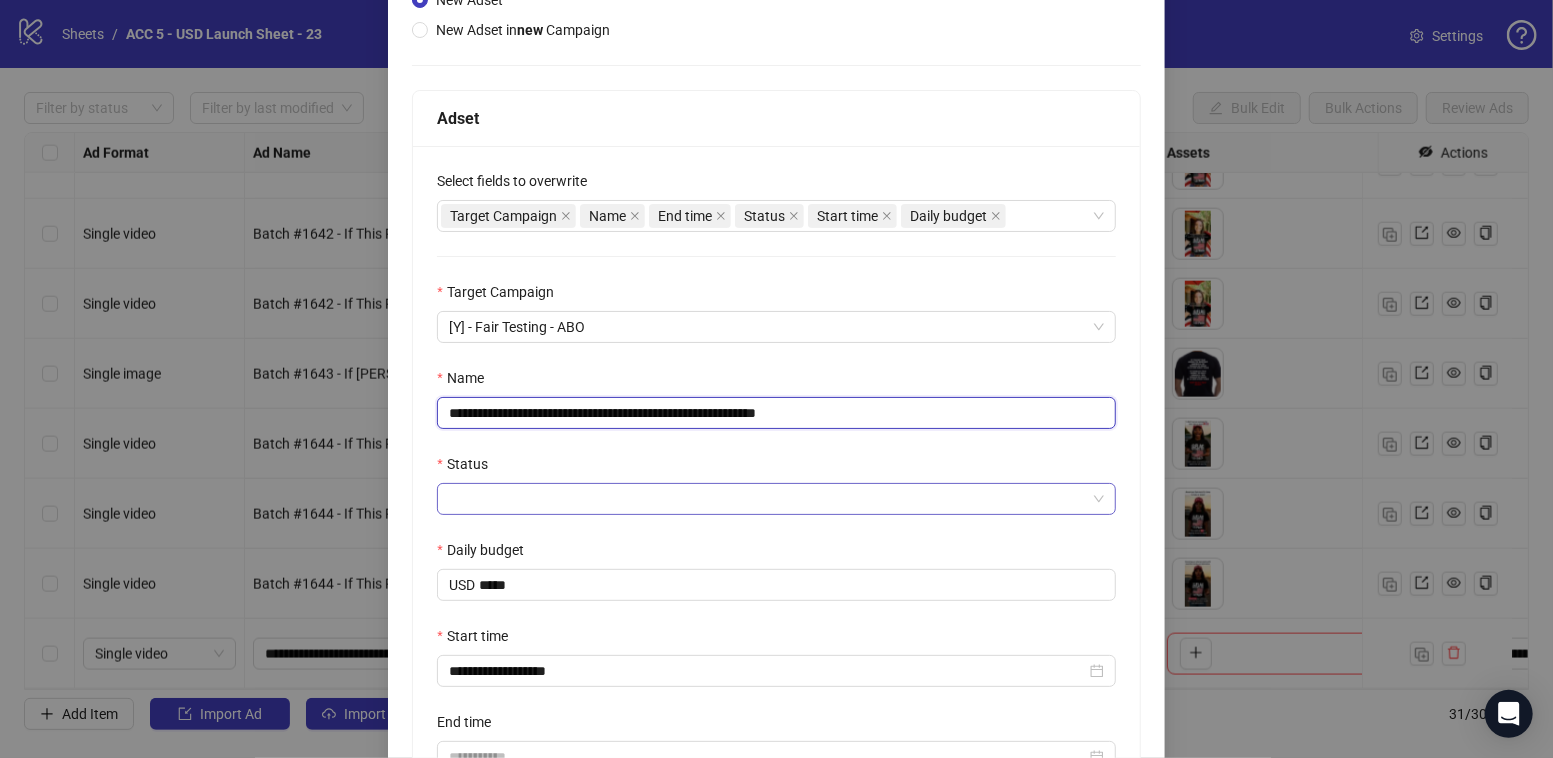 type on "**********" 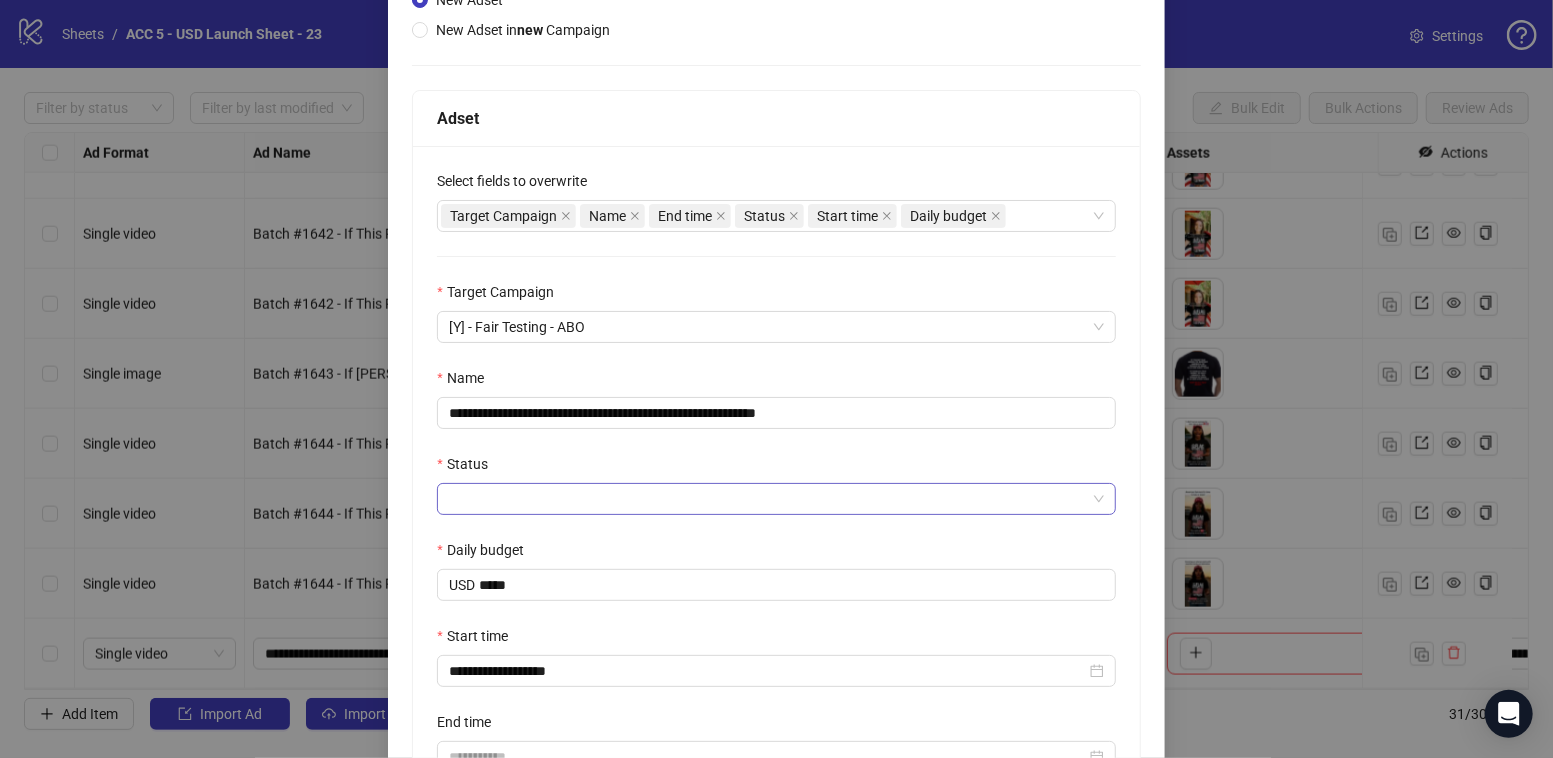 click on "Status" at bounding box center (767, 499) 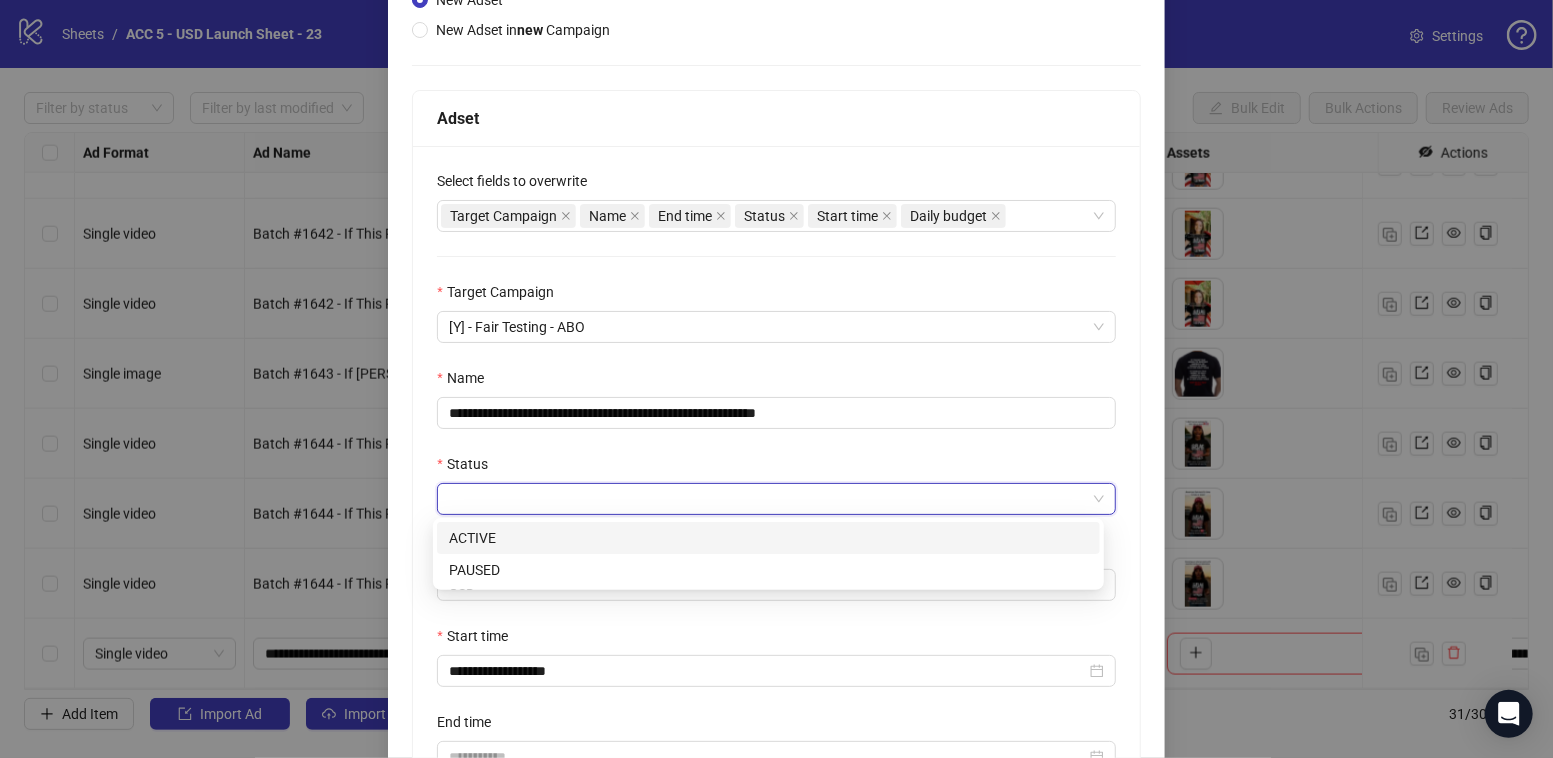 click on "ACTIVE" at bounding box center [768, 538] 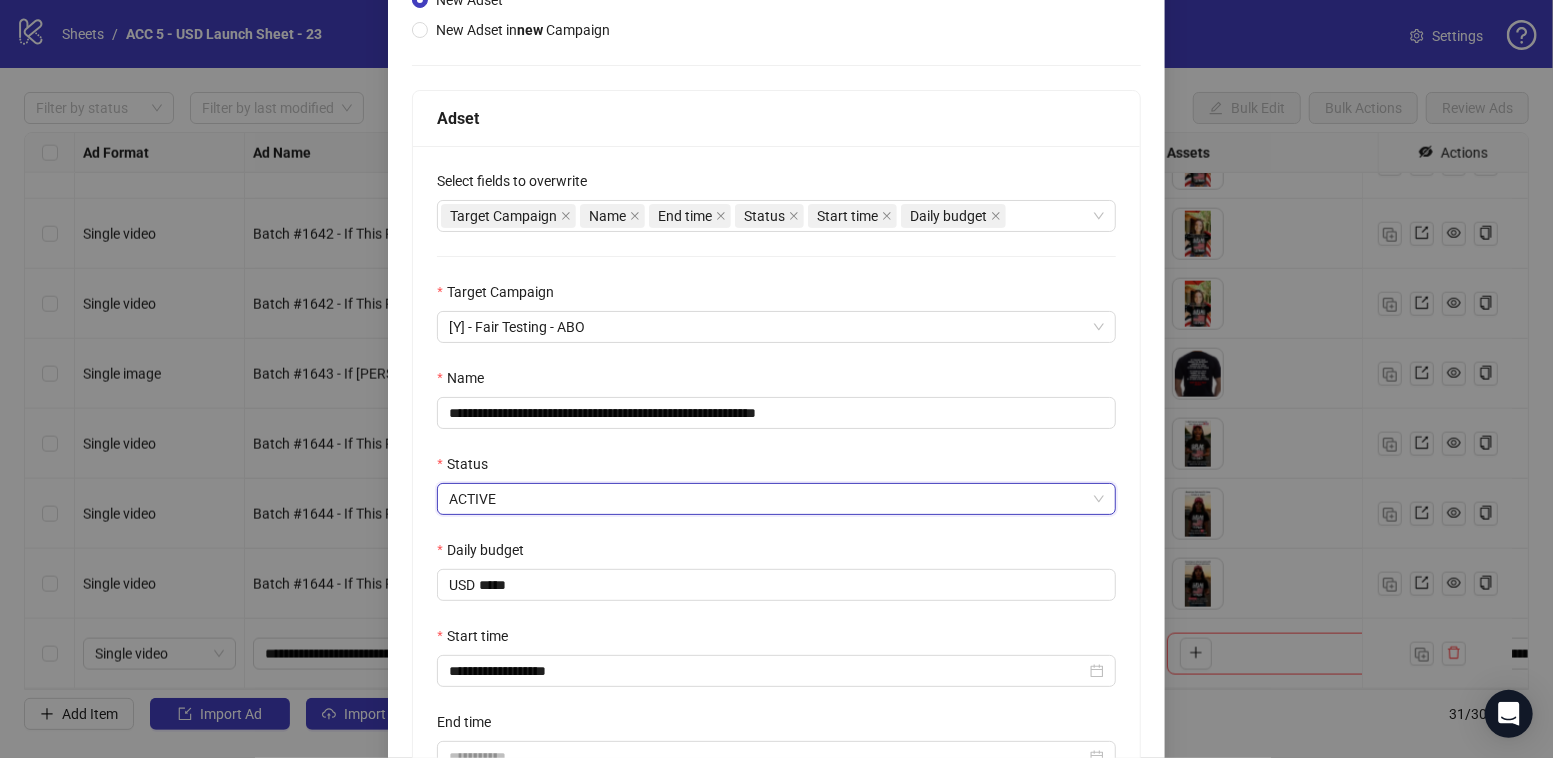 click on "Start time" at bounding box center [776, 640] 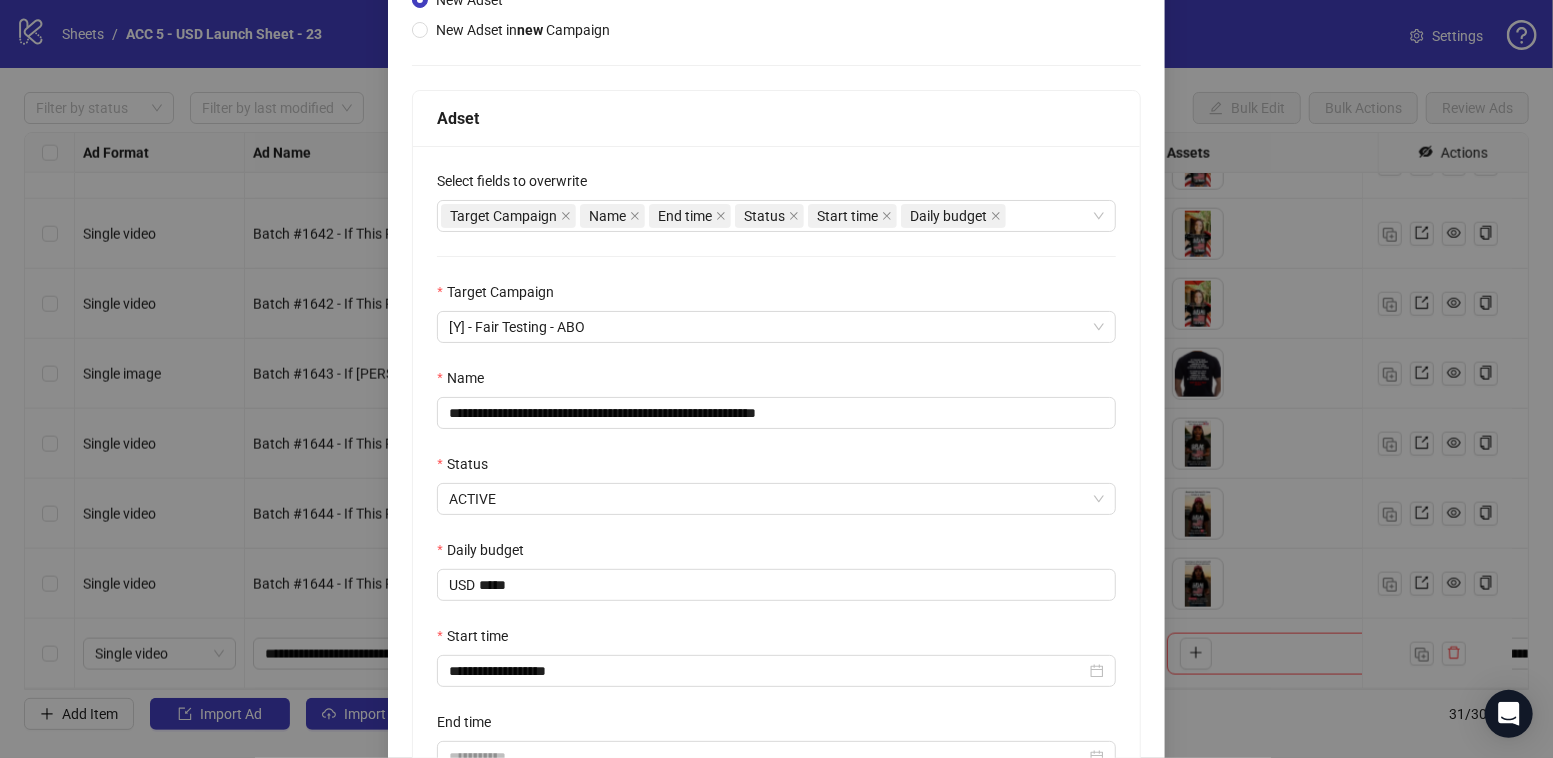 scroll, scrollTop: 481, scrollLeft: 0, axis: vertical 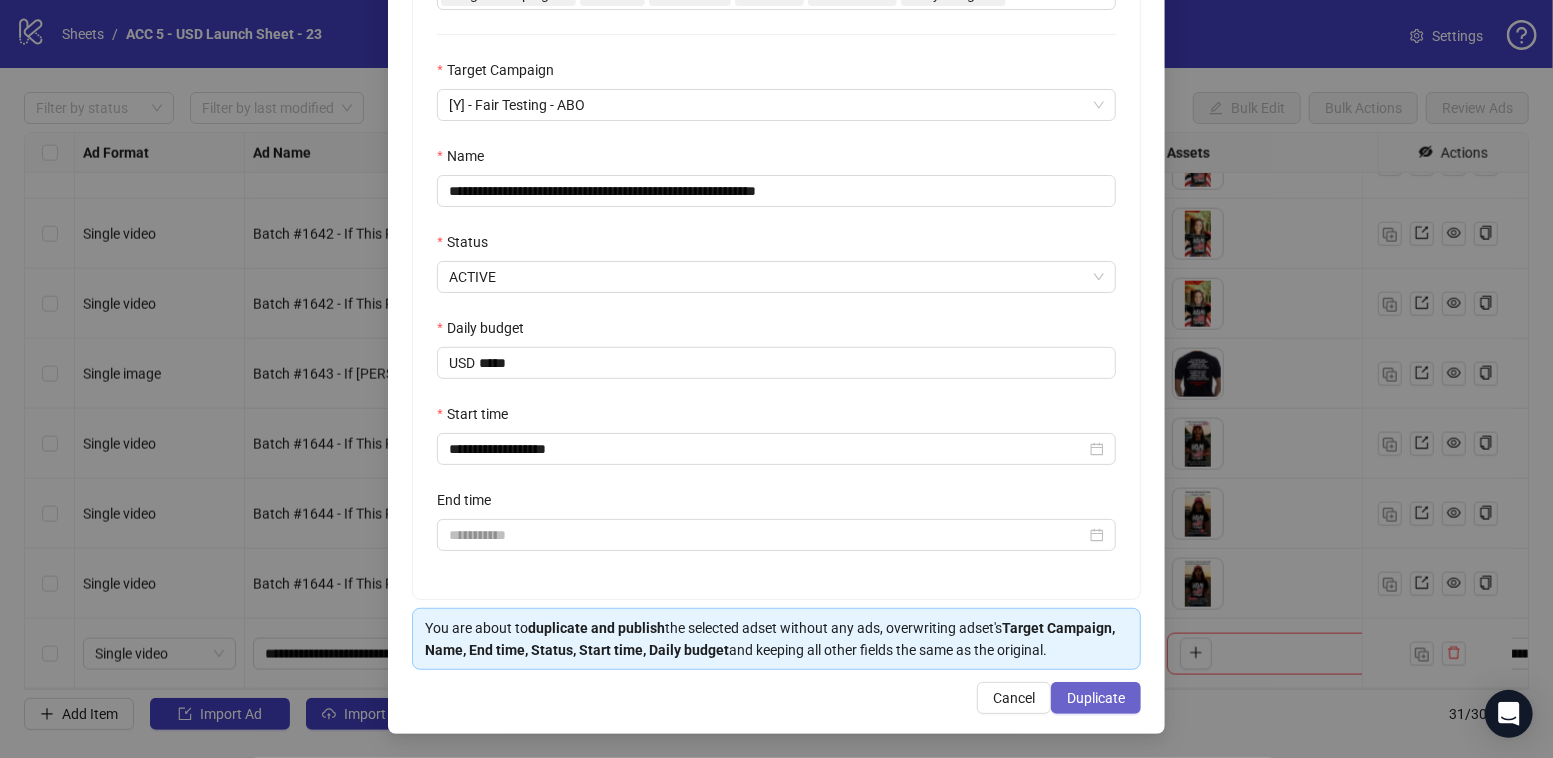 click on "Duplicate" at bounding box center (1096, 698) 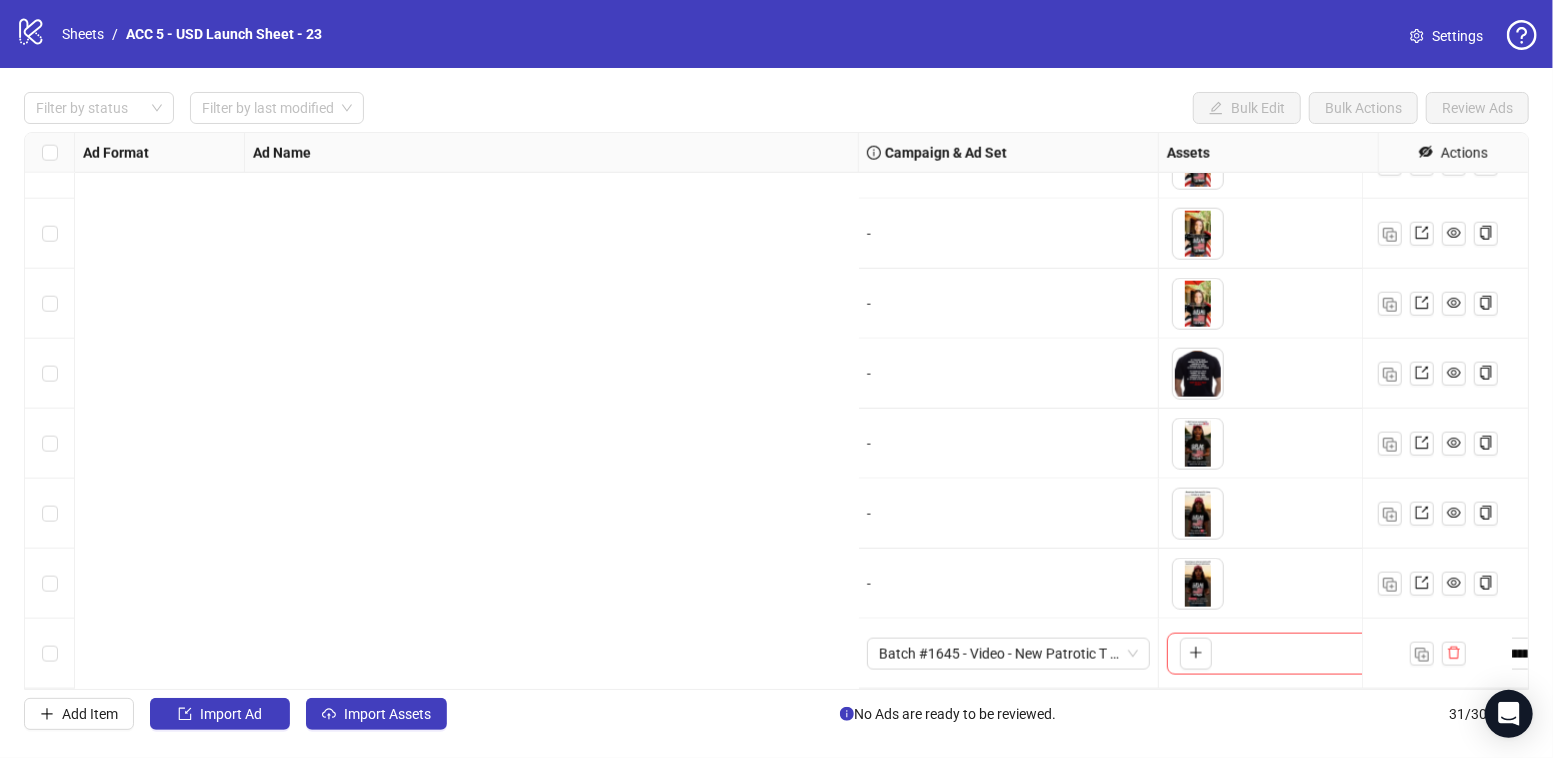 scroll, scrollTop: 1670, scrollLeft: 1325, axis: both 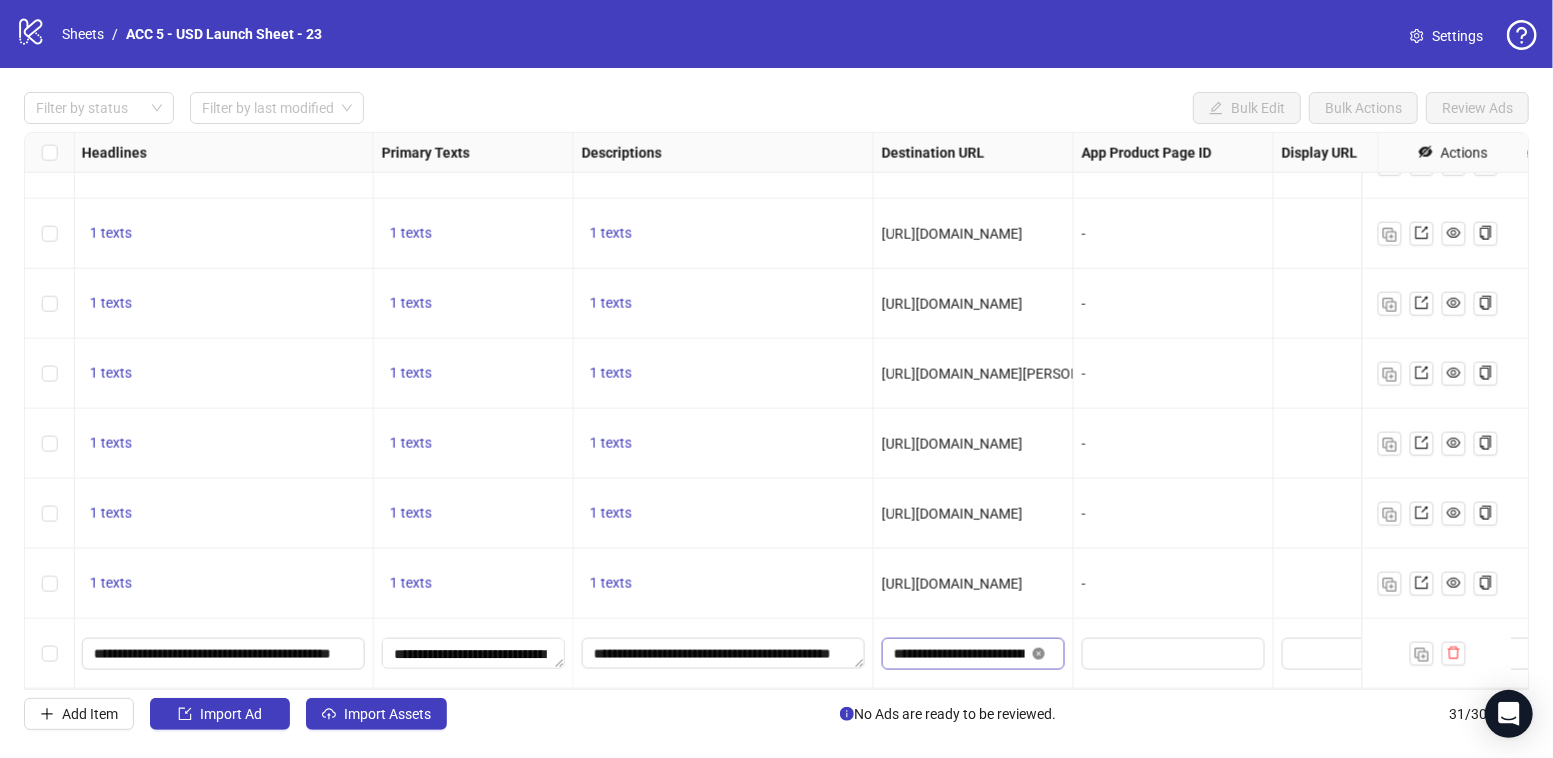 click 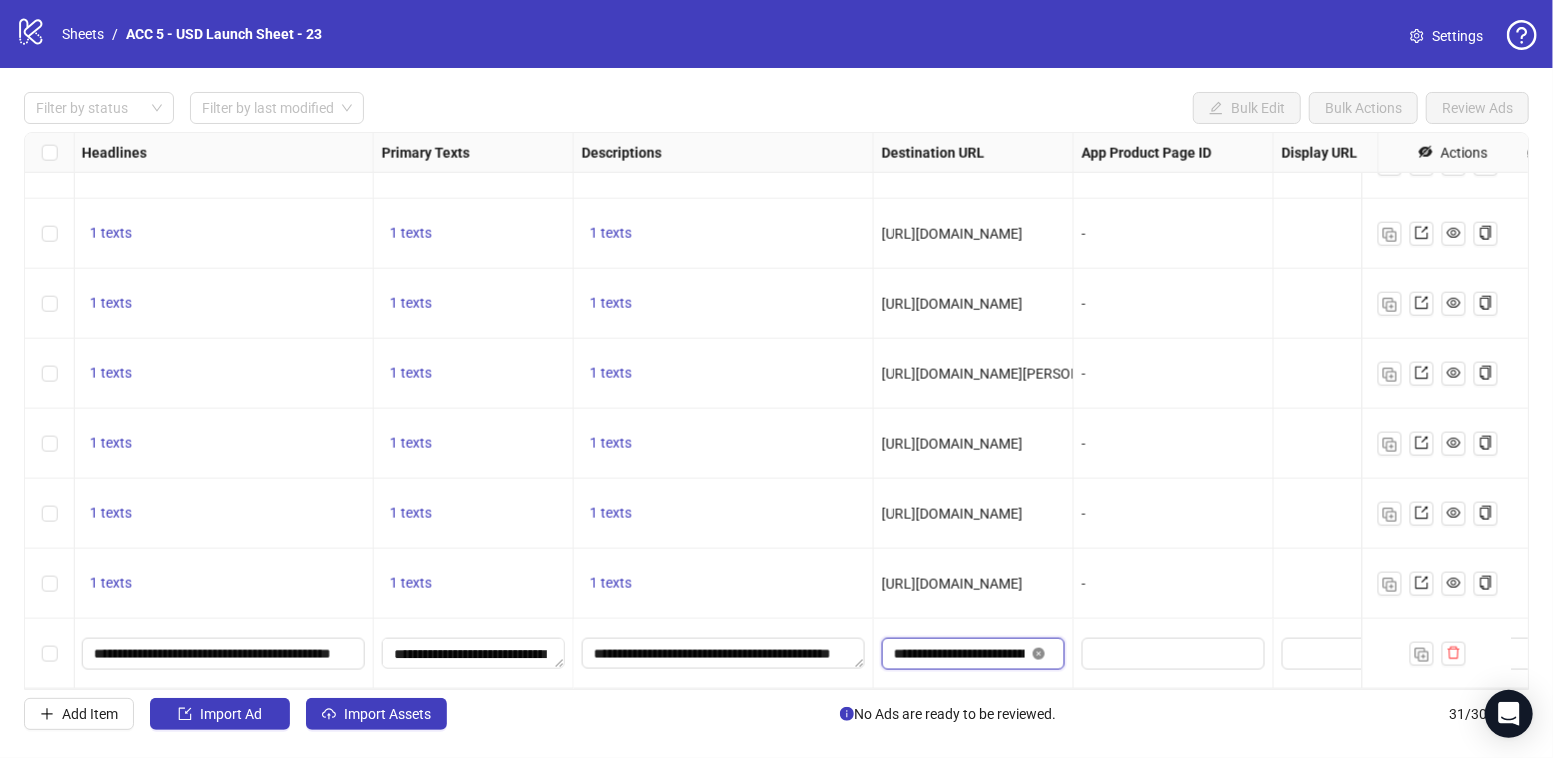 type 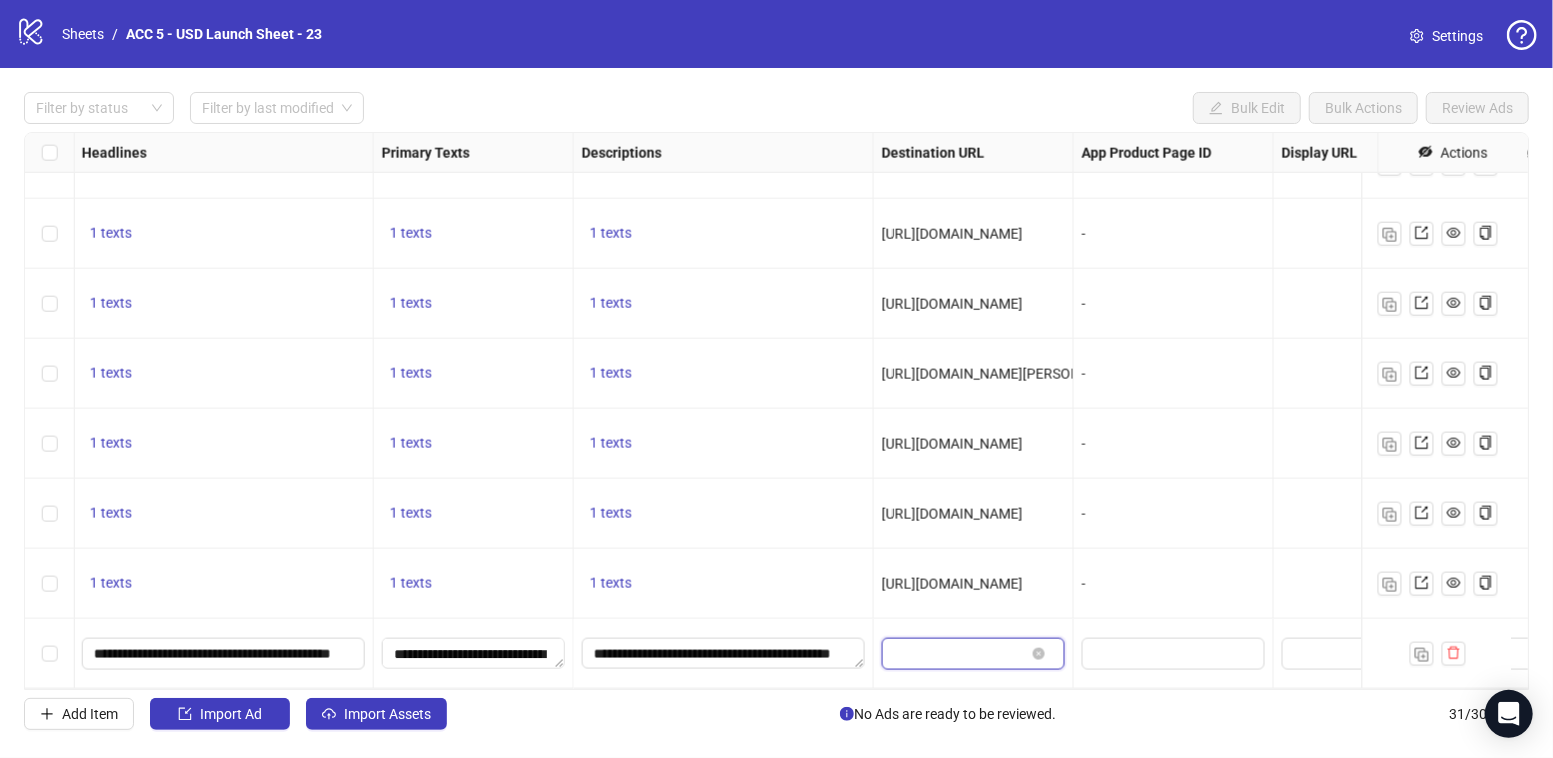 scroll, scrollTop: 0, scrollLeft: 0, axis: both 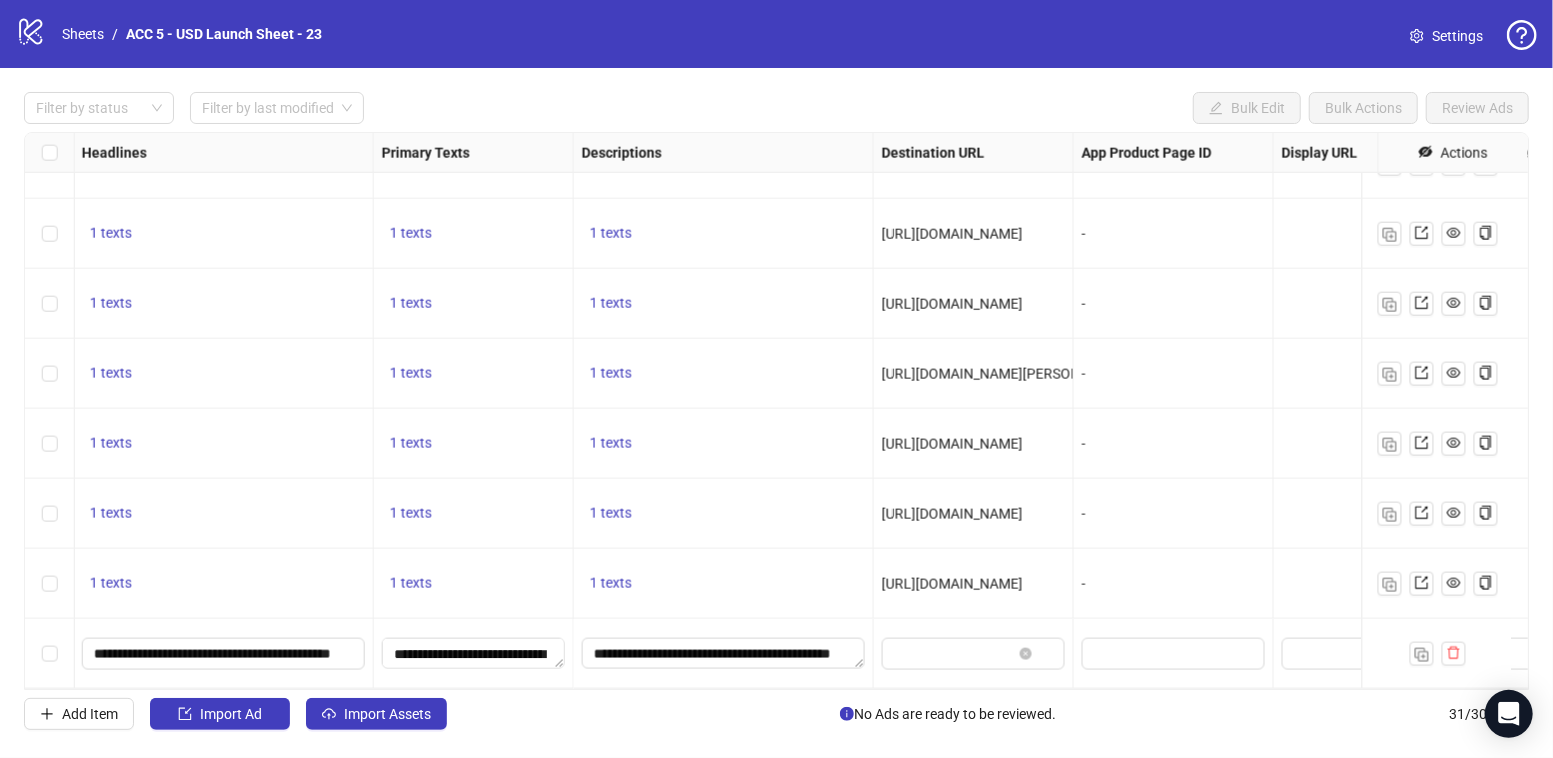 click on "-" at bounding box center [1174, 584] 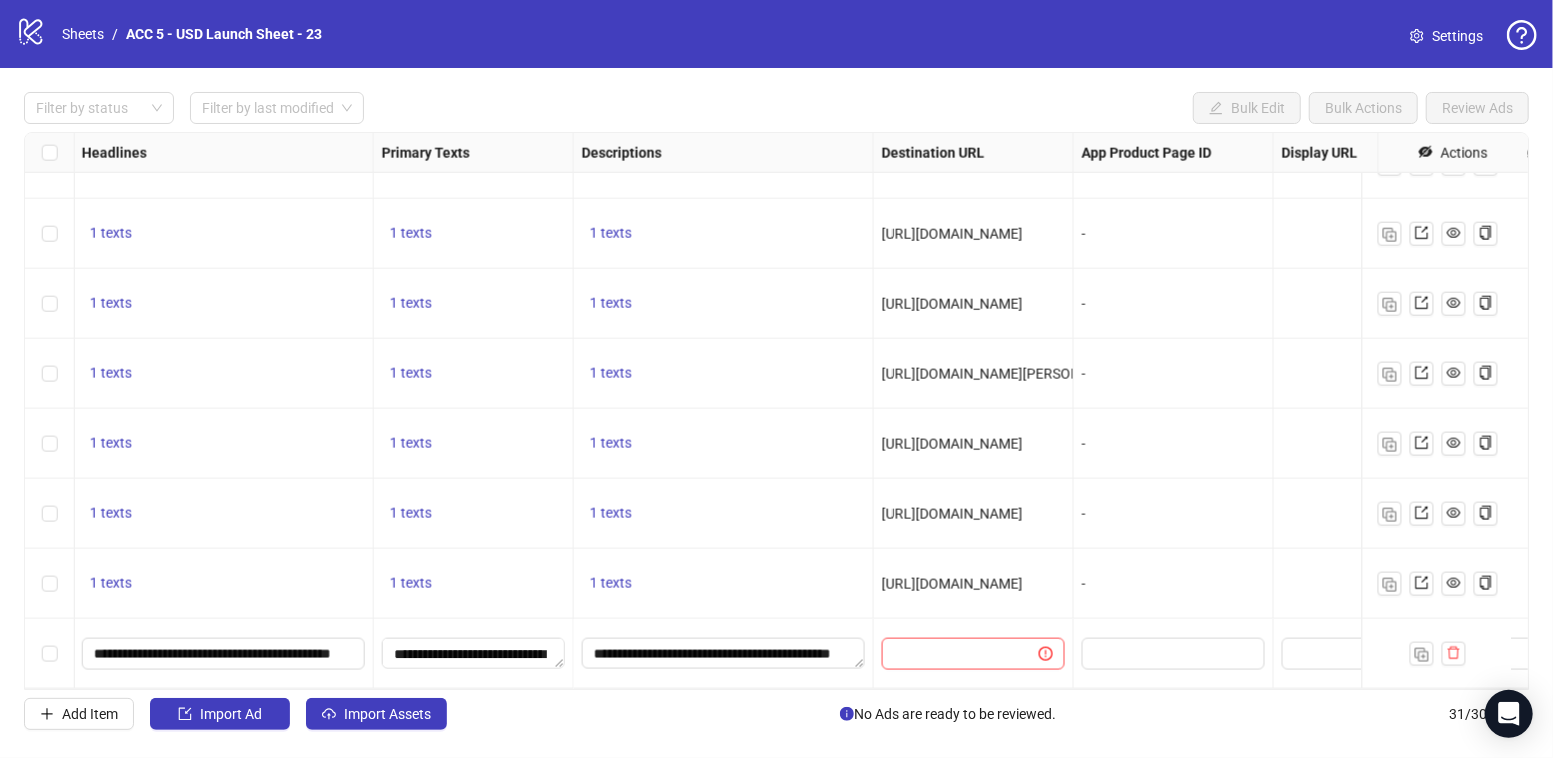 scroll, scrollTop: 1670, scrollLeft: 866, axis: both 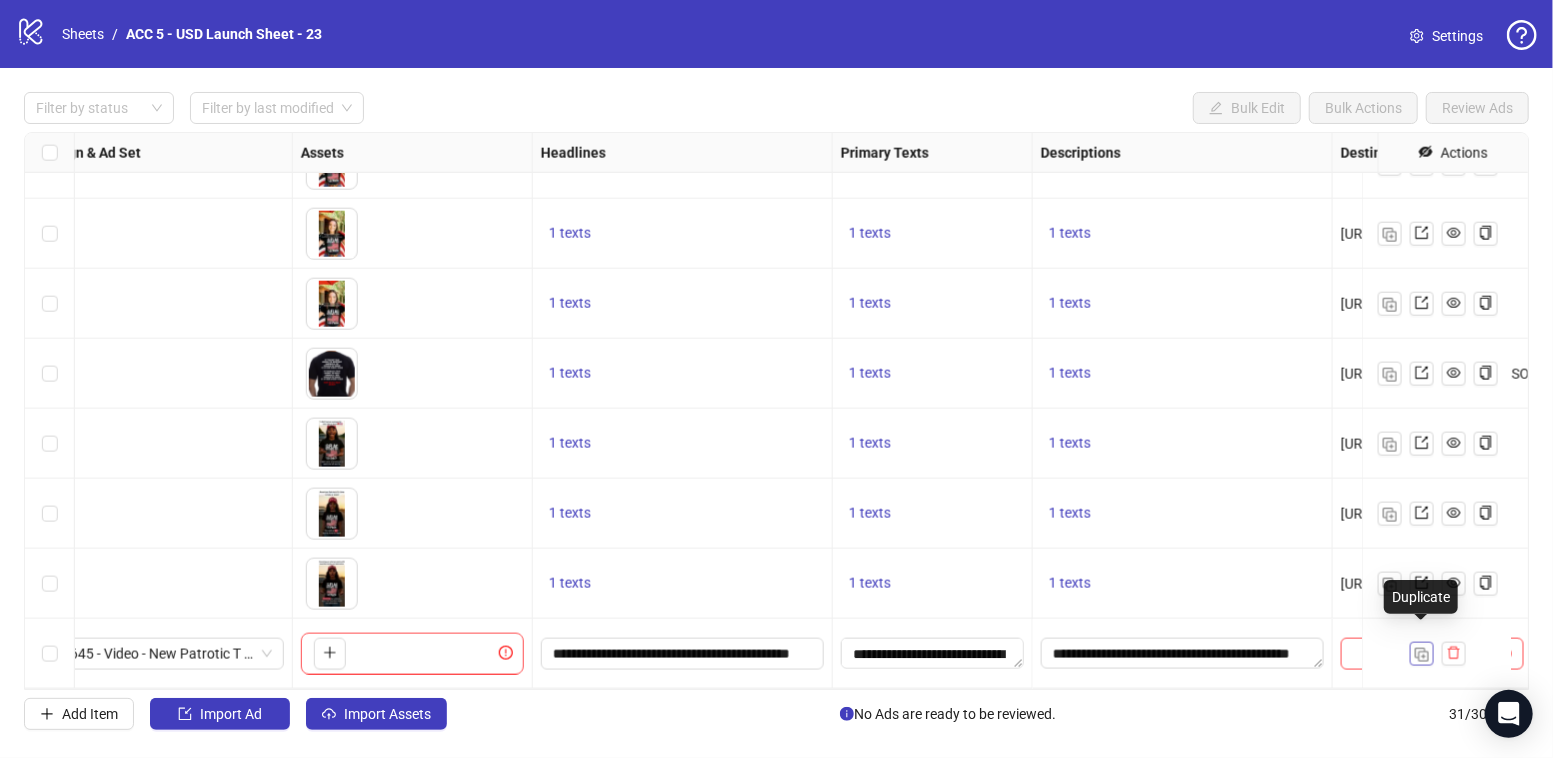 click at bounding box center [1422, 655] 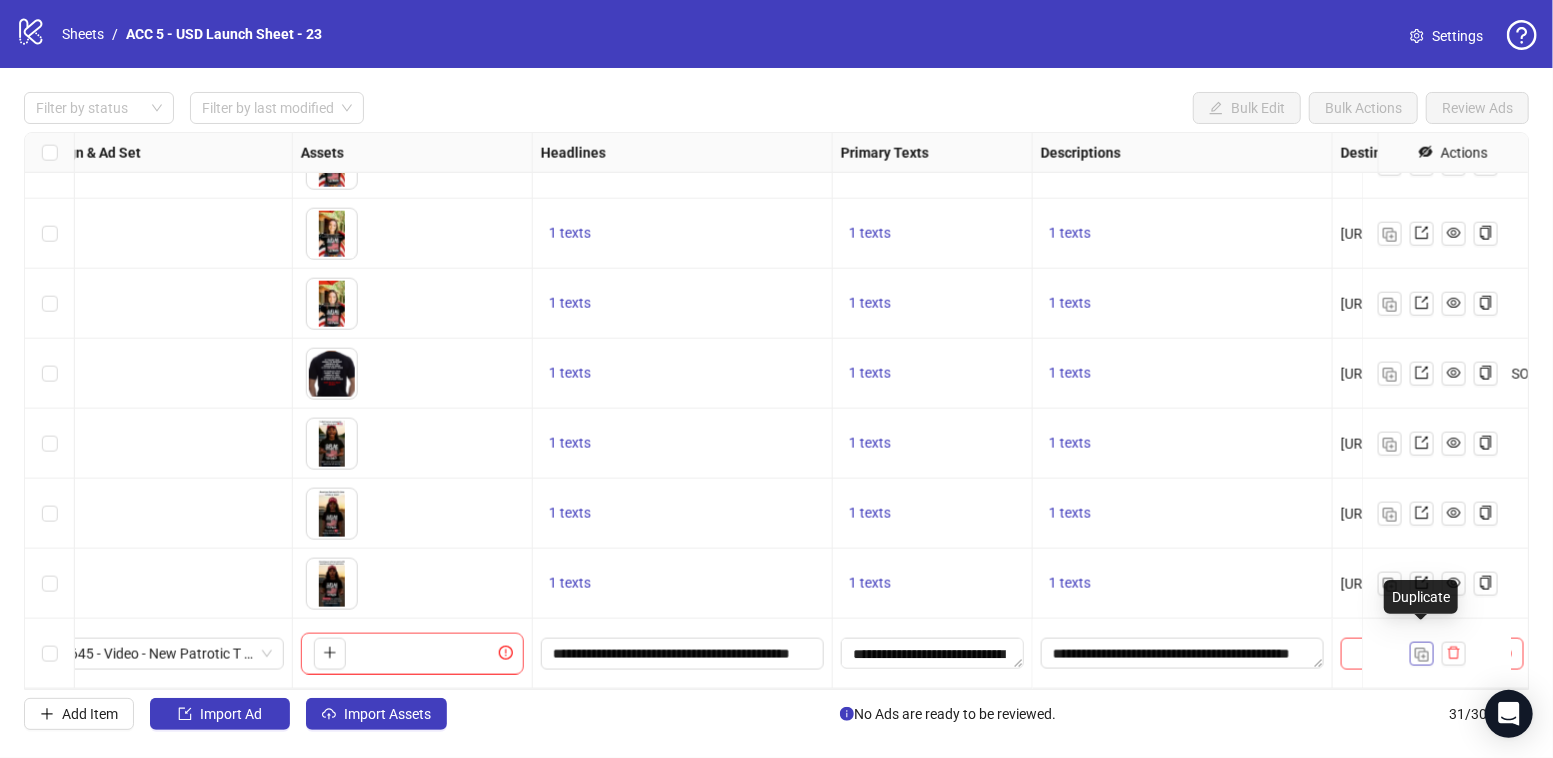 click at bounding box center [1422, 655] 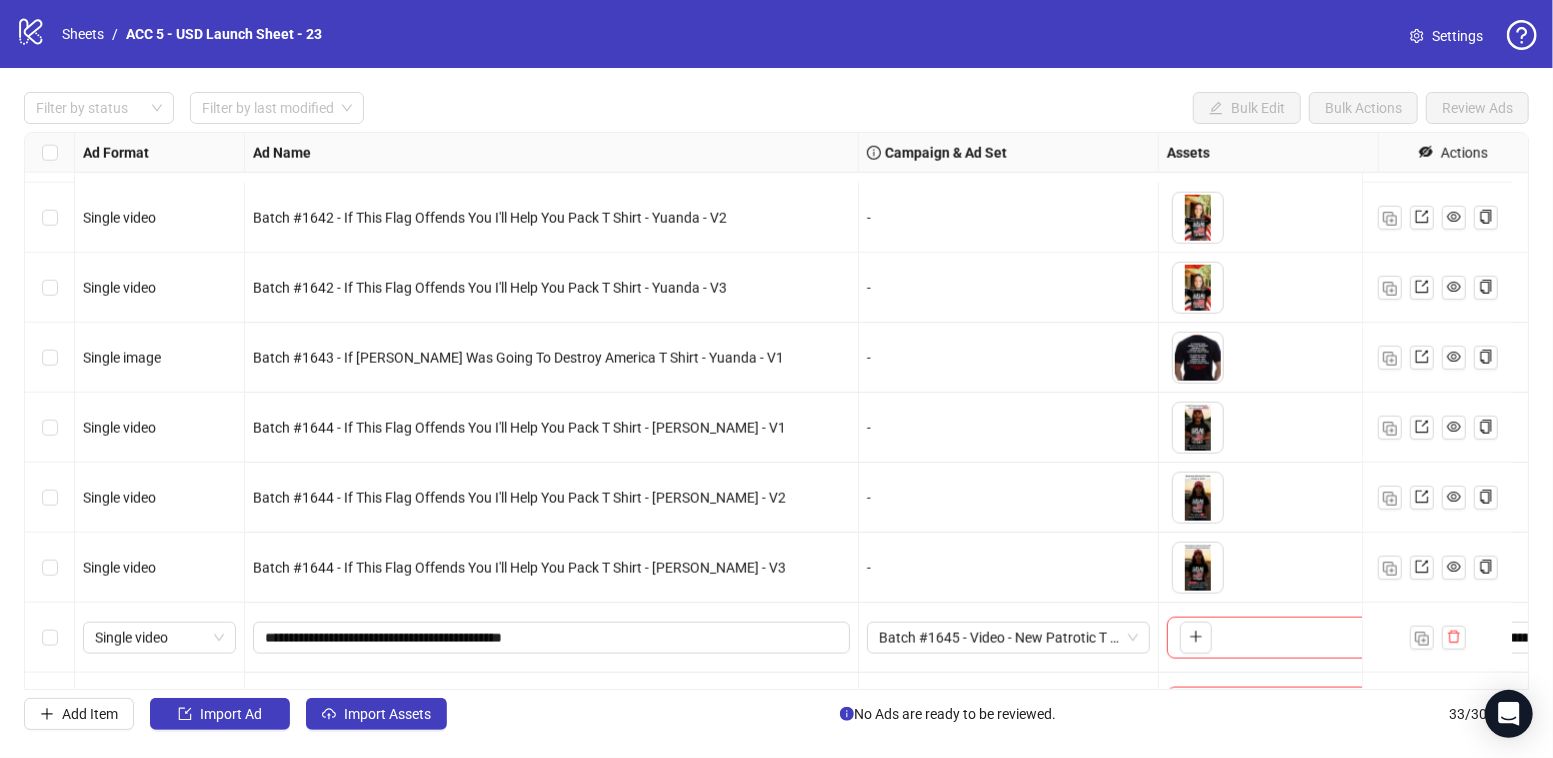scroll, scrollTop: 1810, scrollLeft: 0, axis: vertical 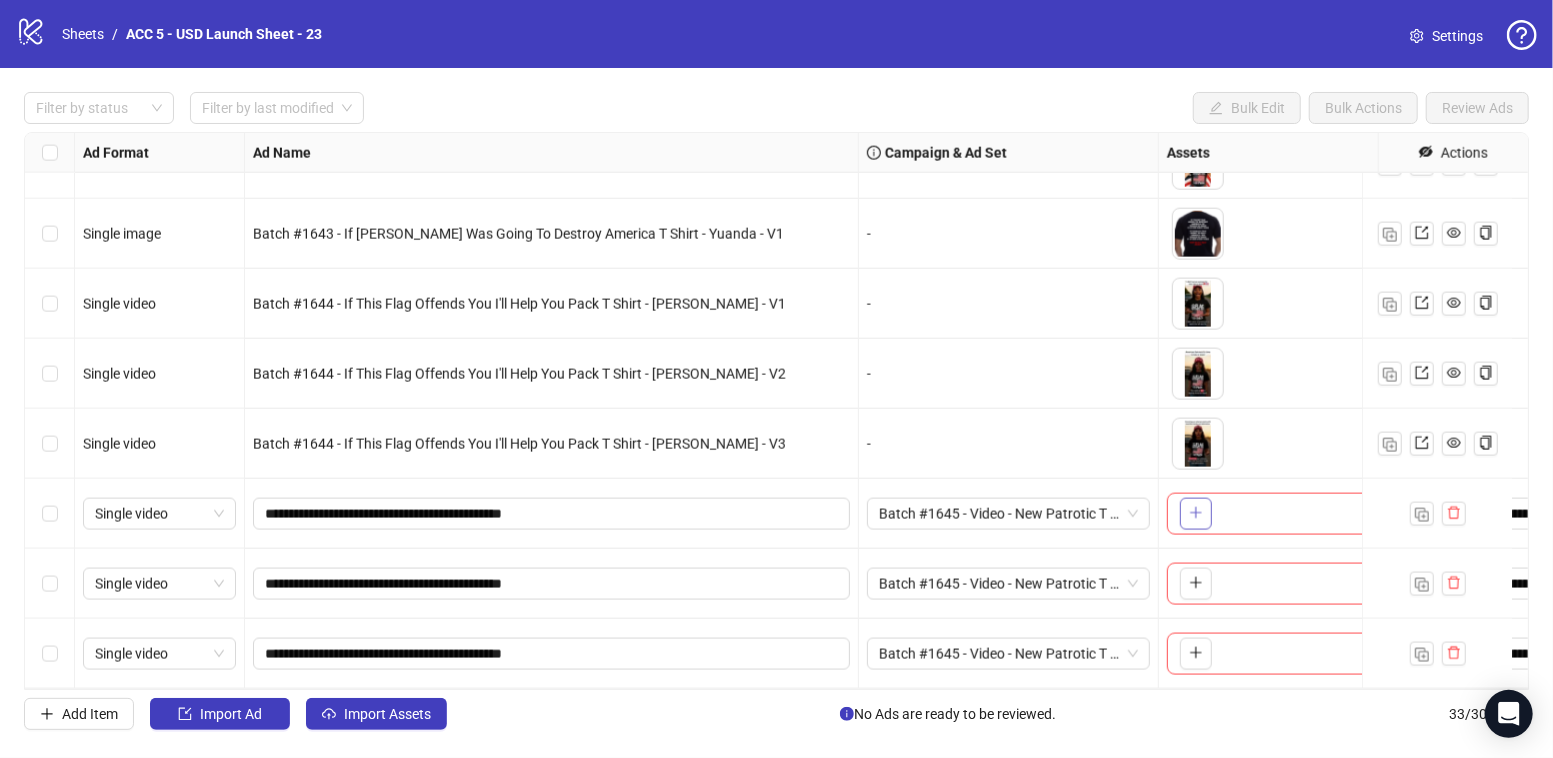 click at bounding box center (1196, 514) 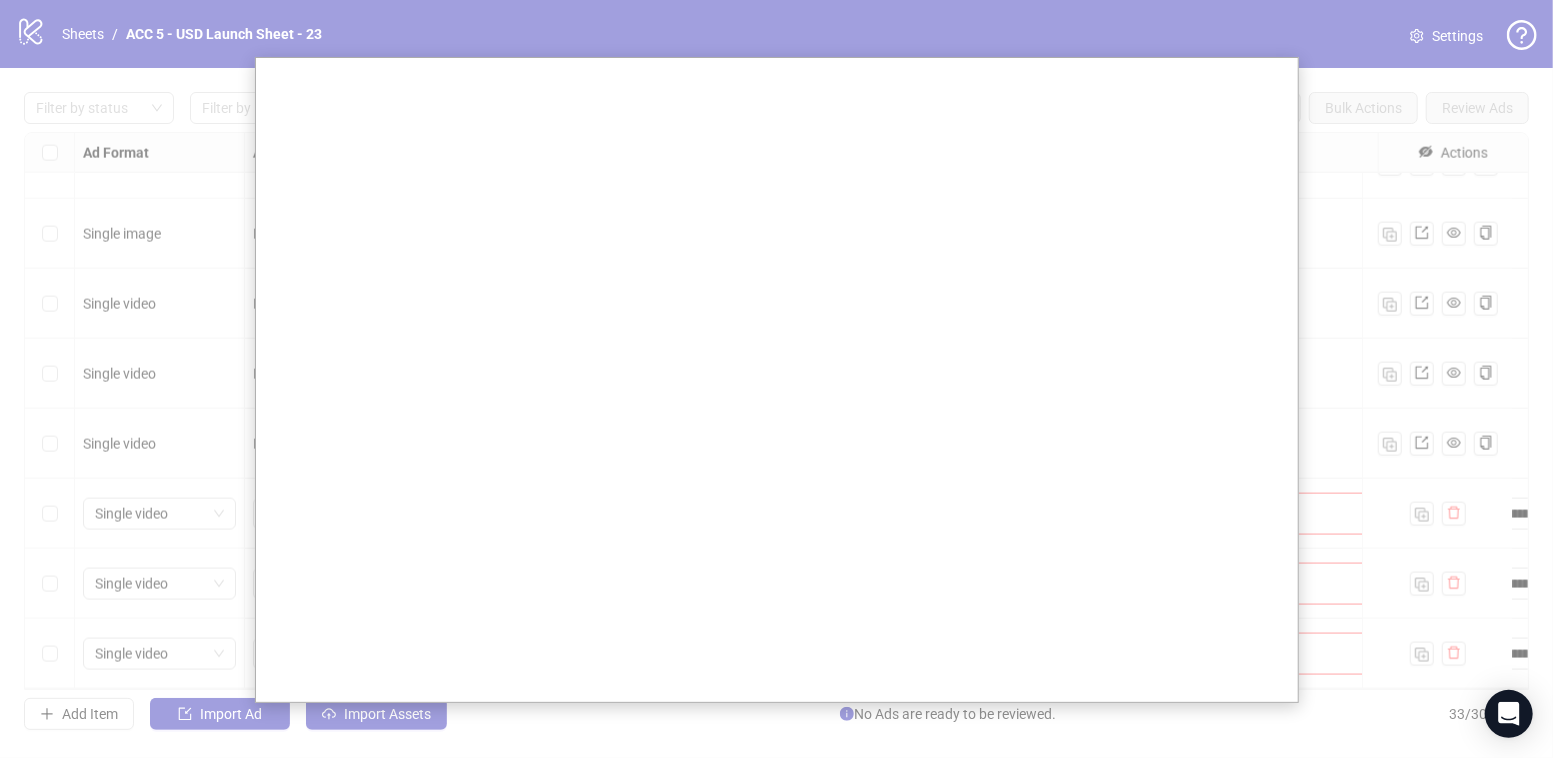 click at bounding box center [776, 379] 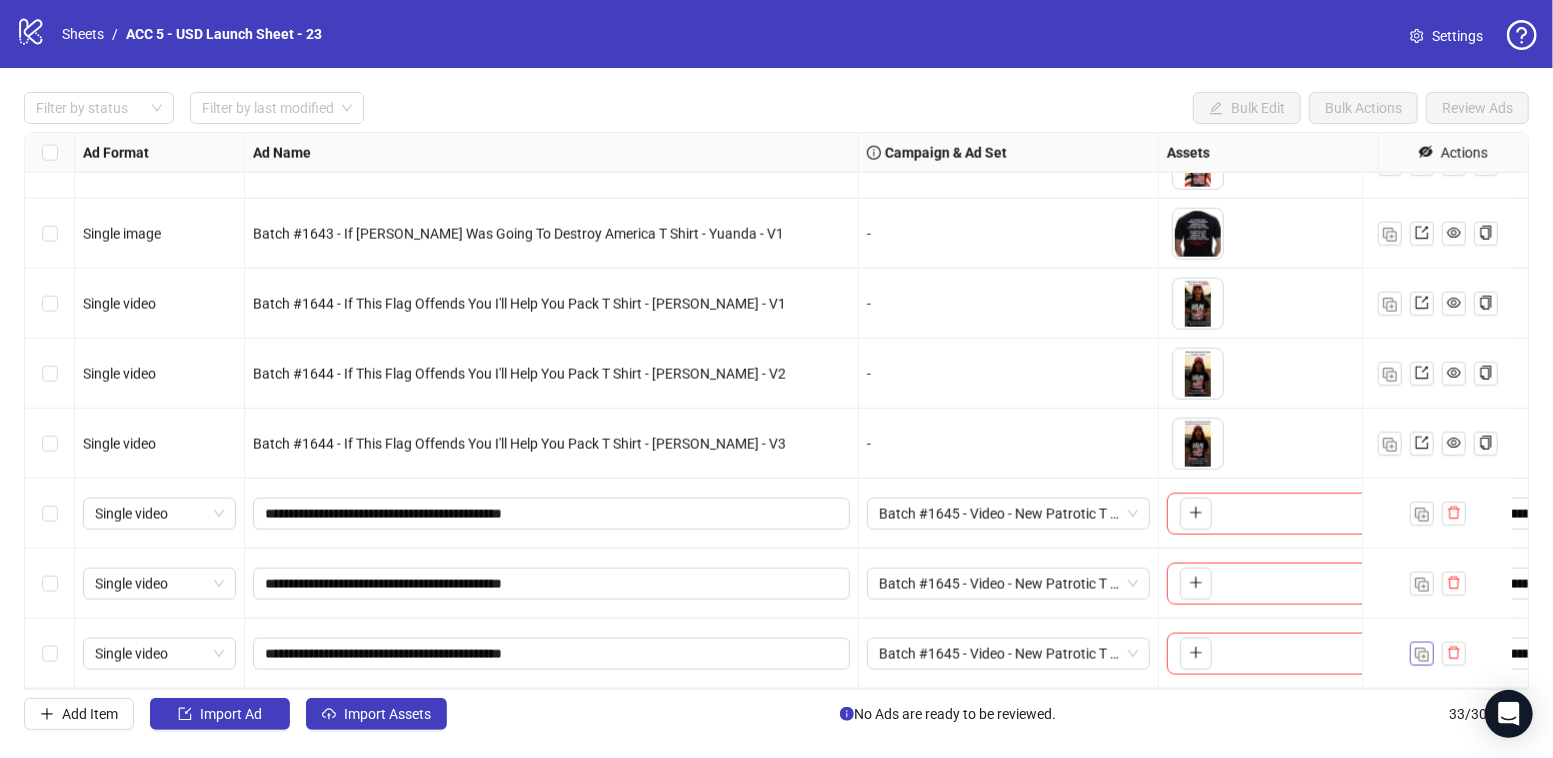 click at bounding box center (1422, 655) 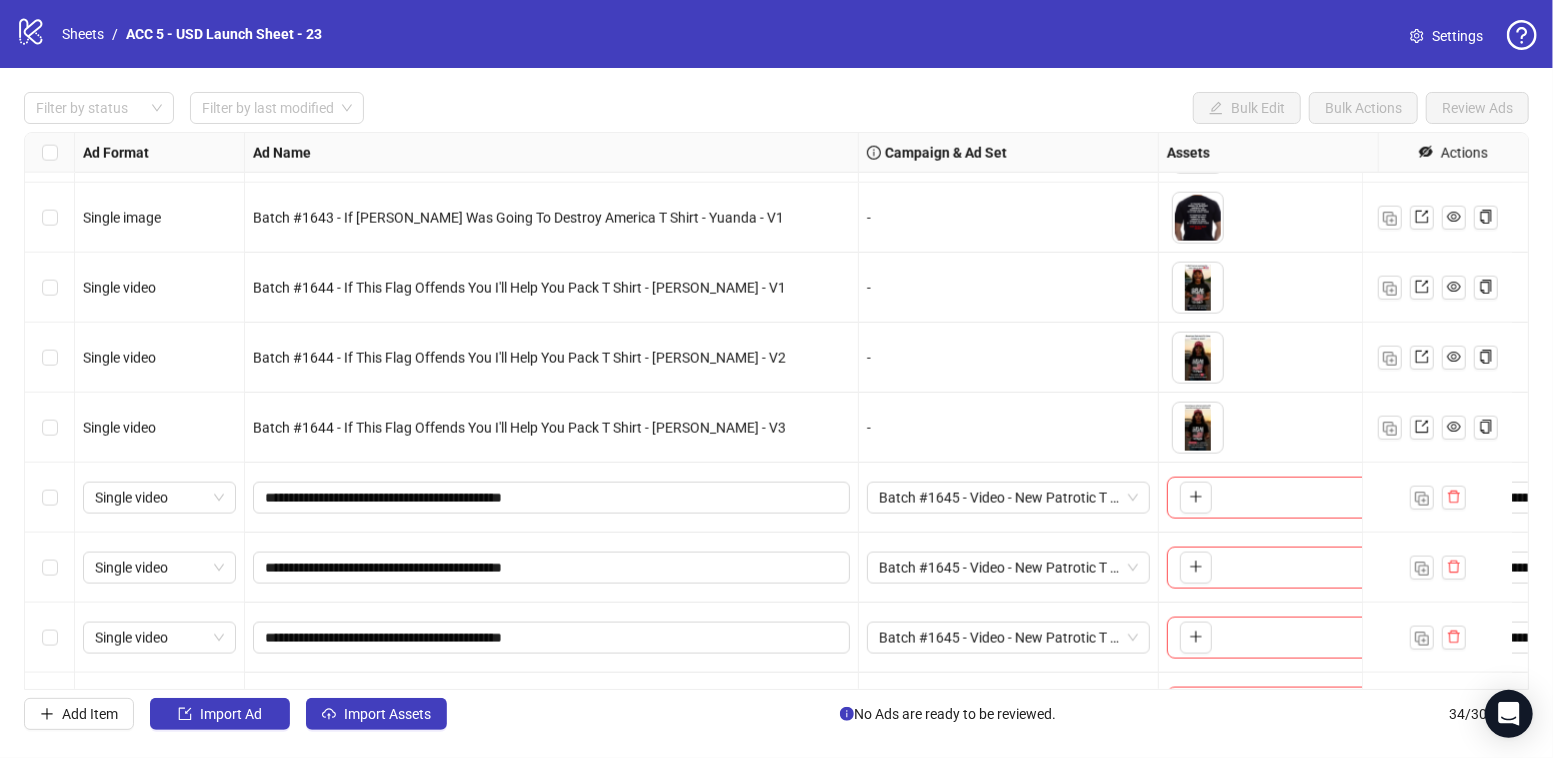 scroll, scrollTop: 1880, scrollLeft: 0, axis: vertical 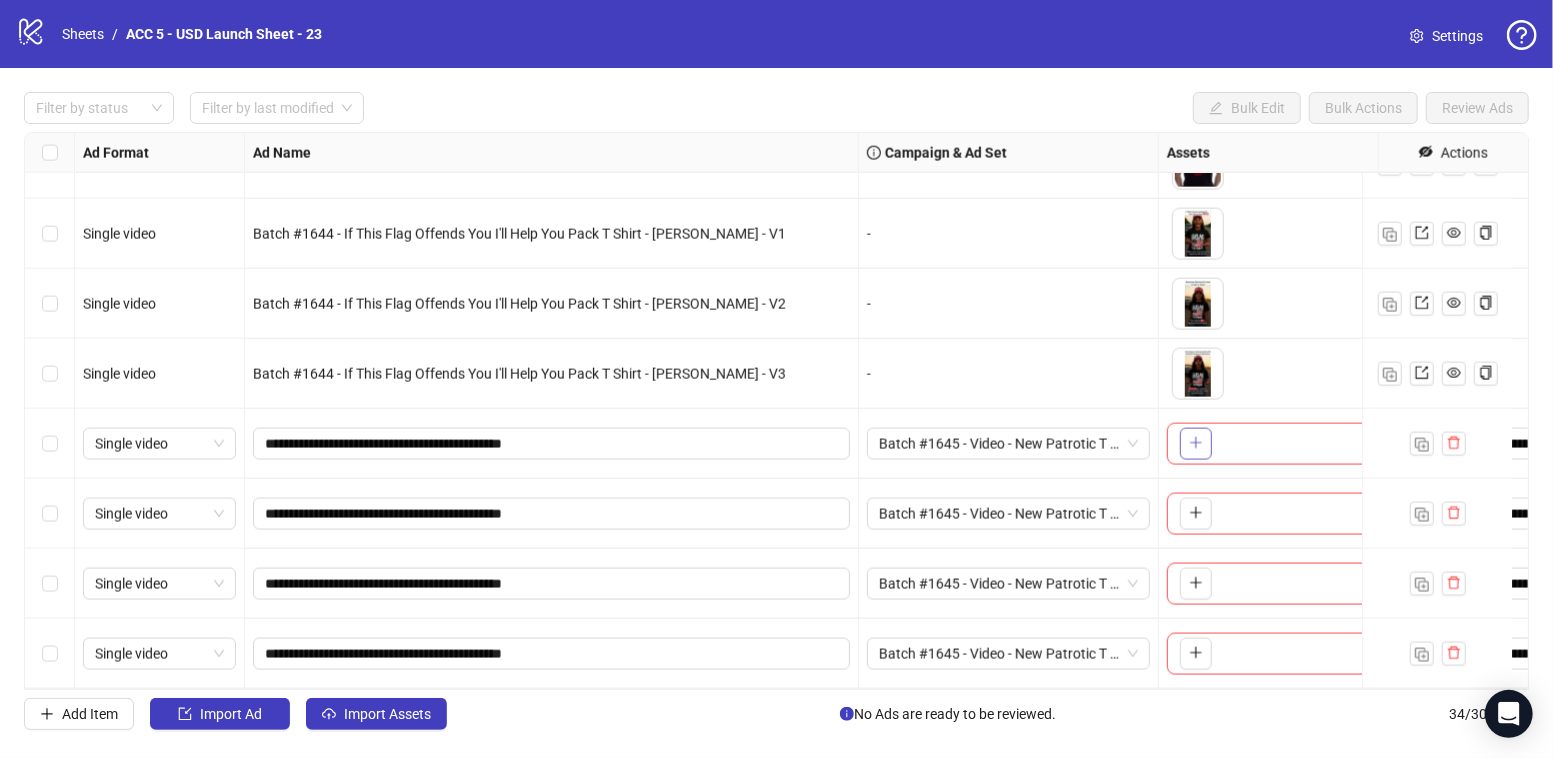 click at bounding box center [1196, 443] 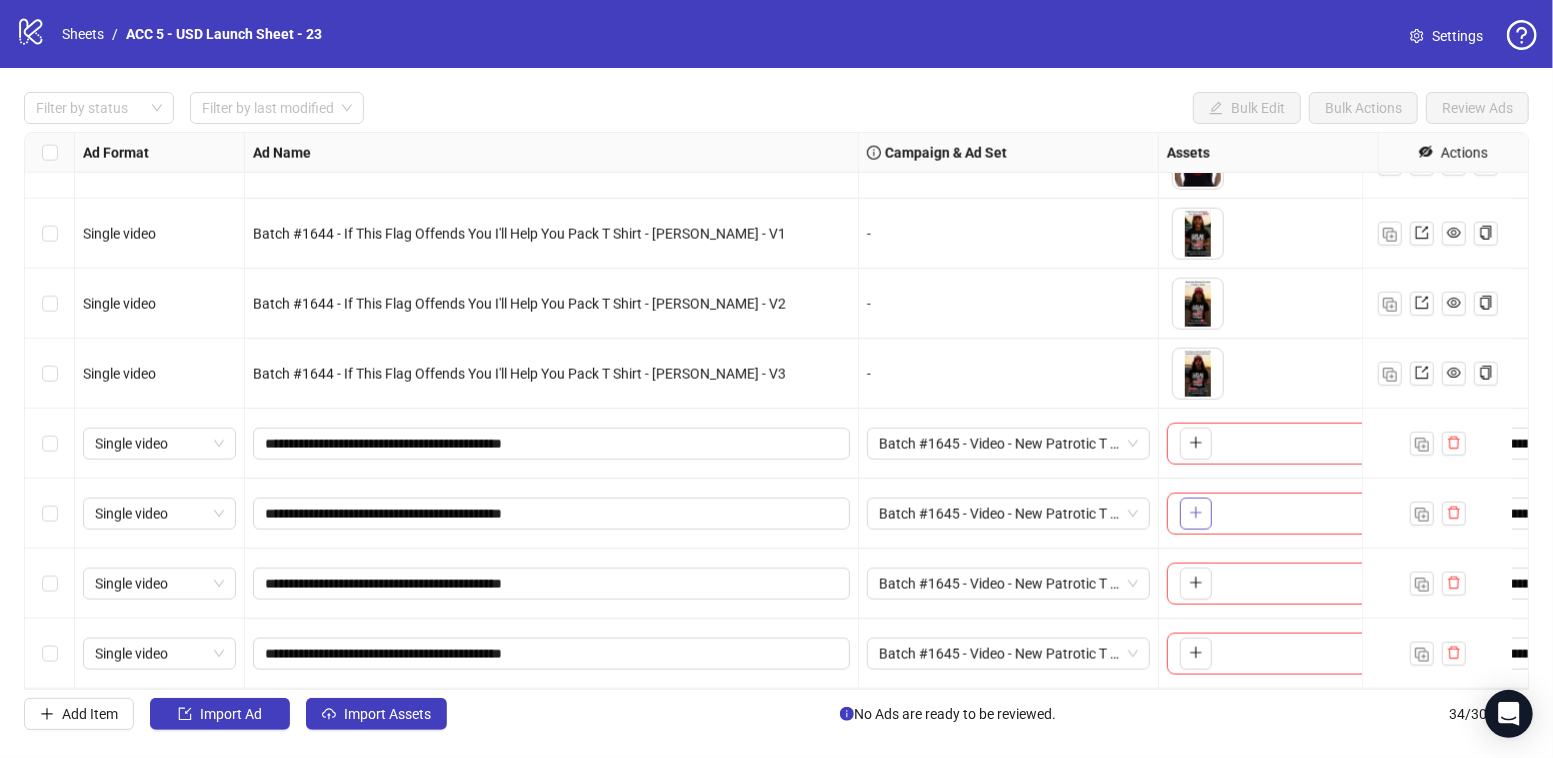 click 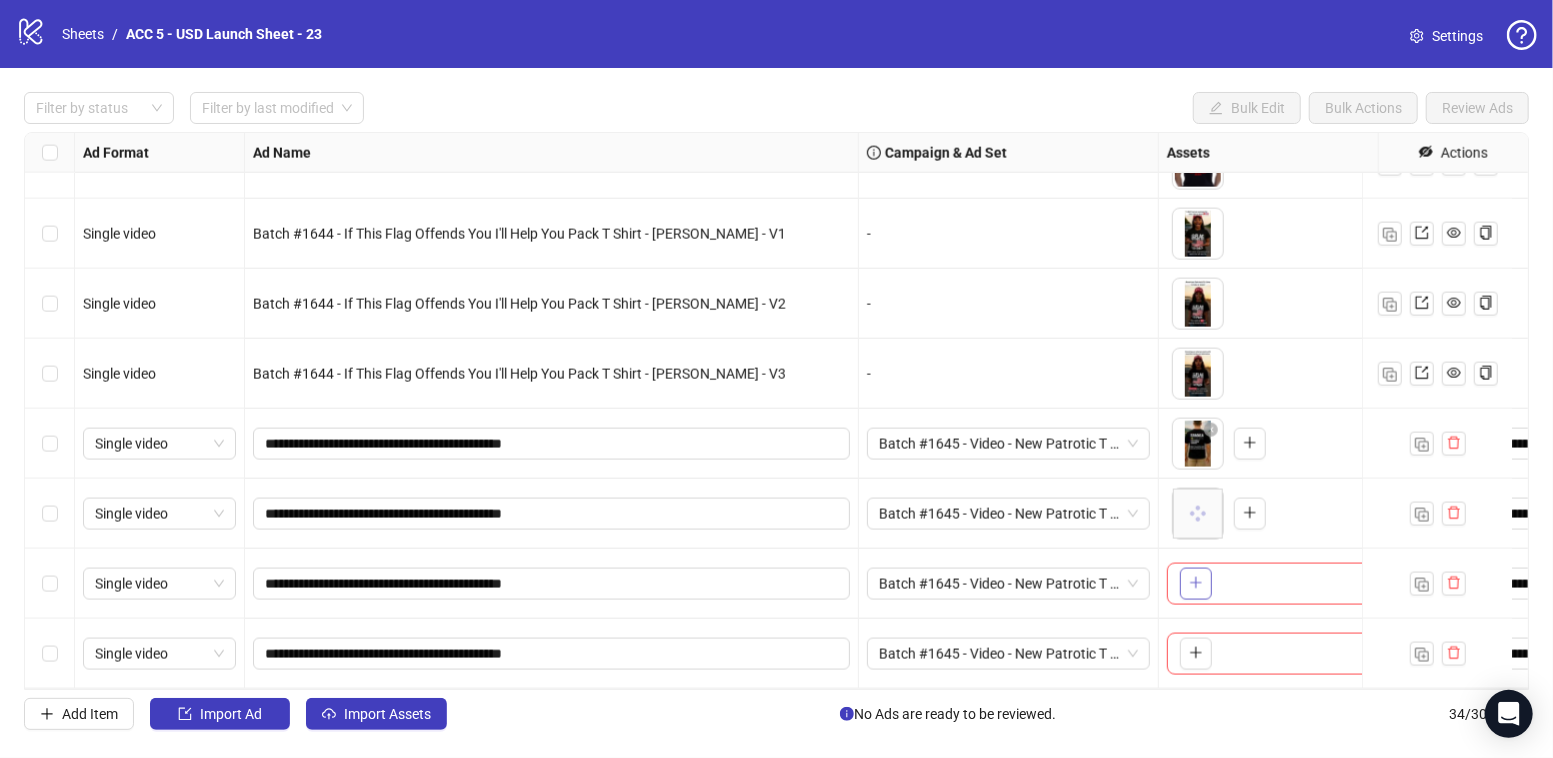 click 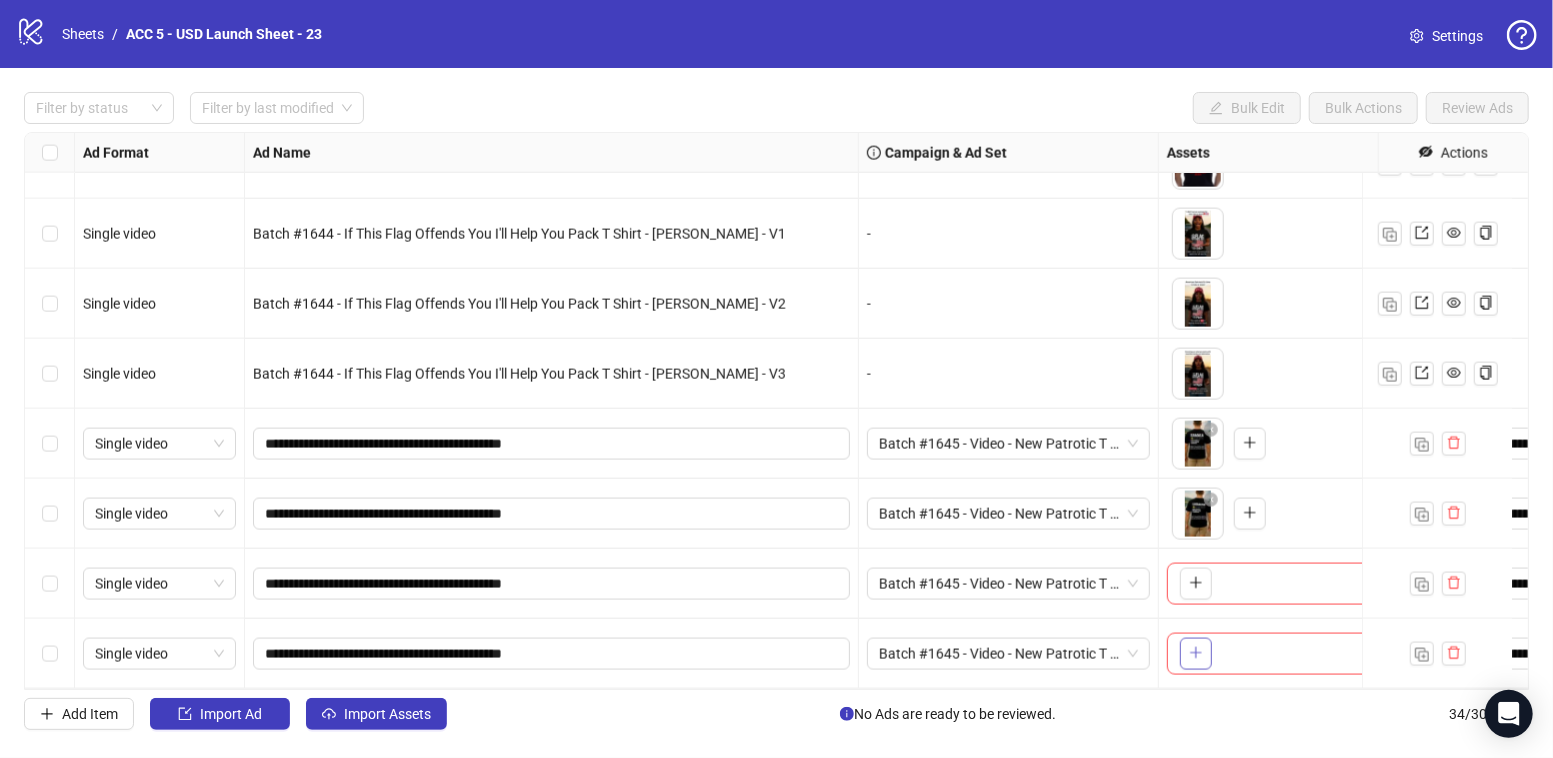 click 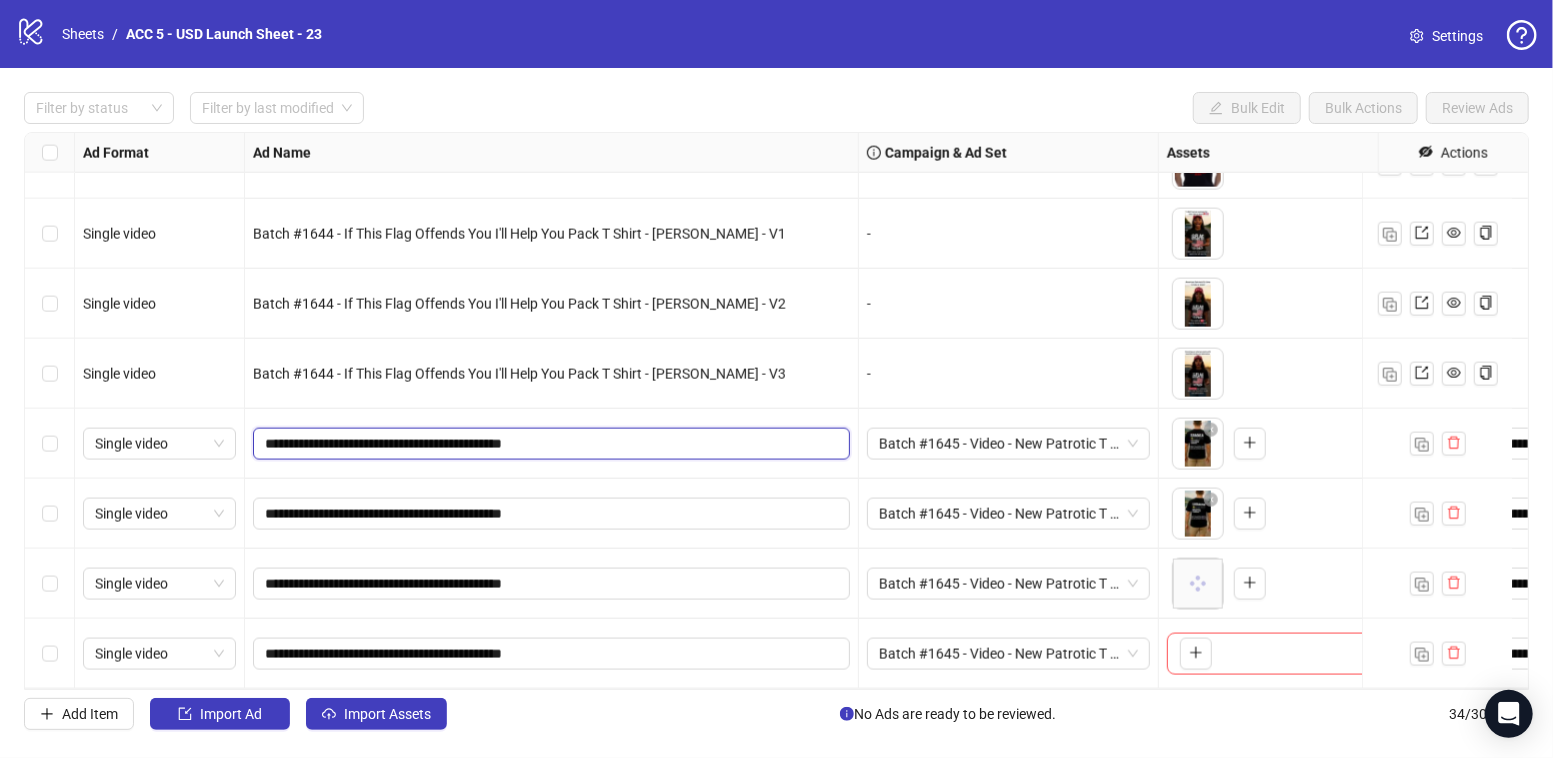 click on "**********" at bounding box center (549, 444) 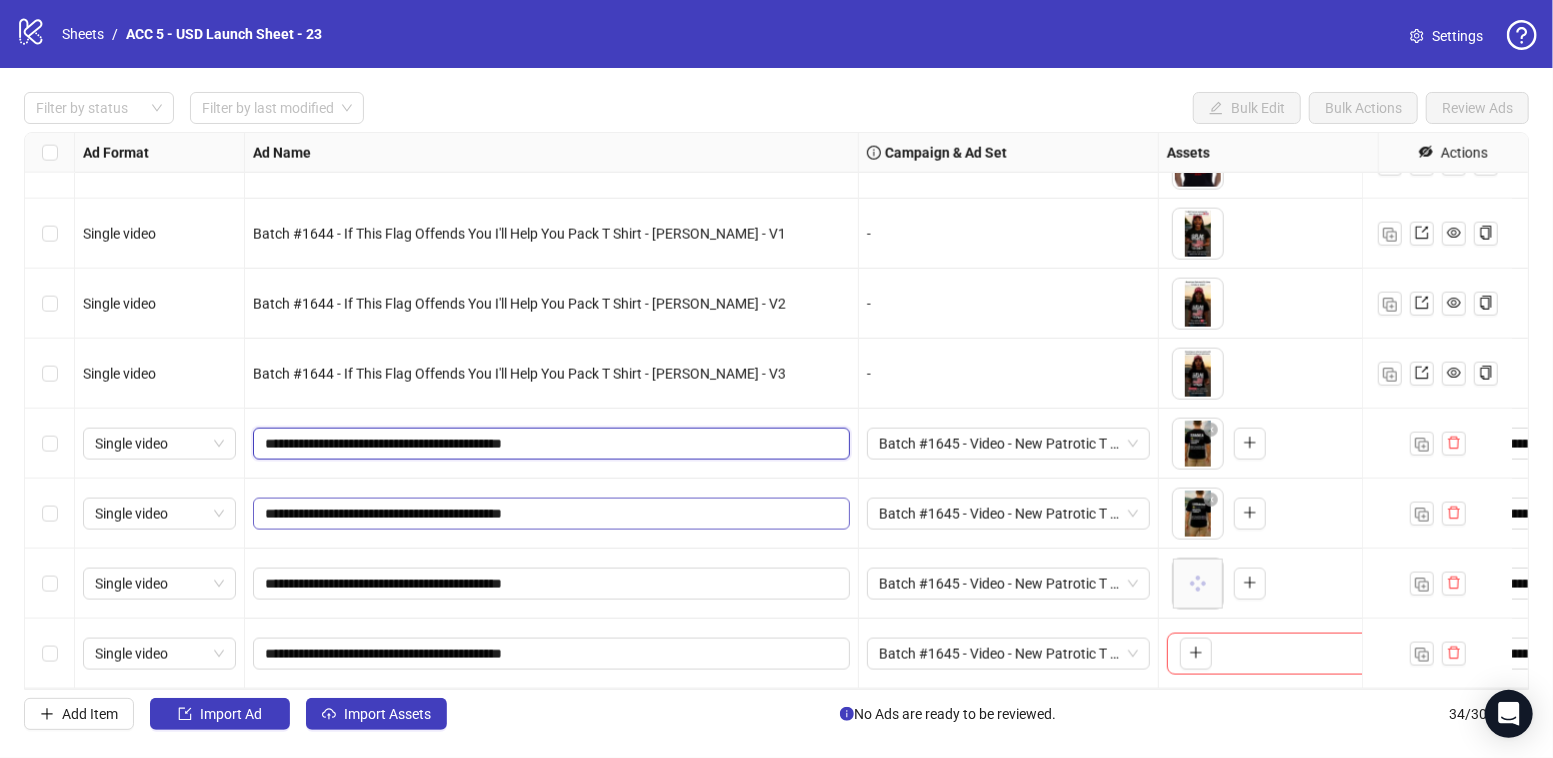 type on "**********" 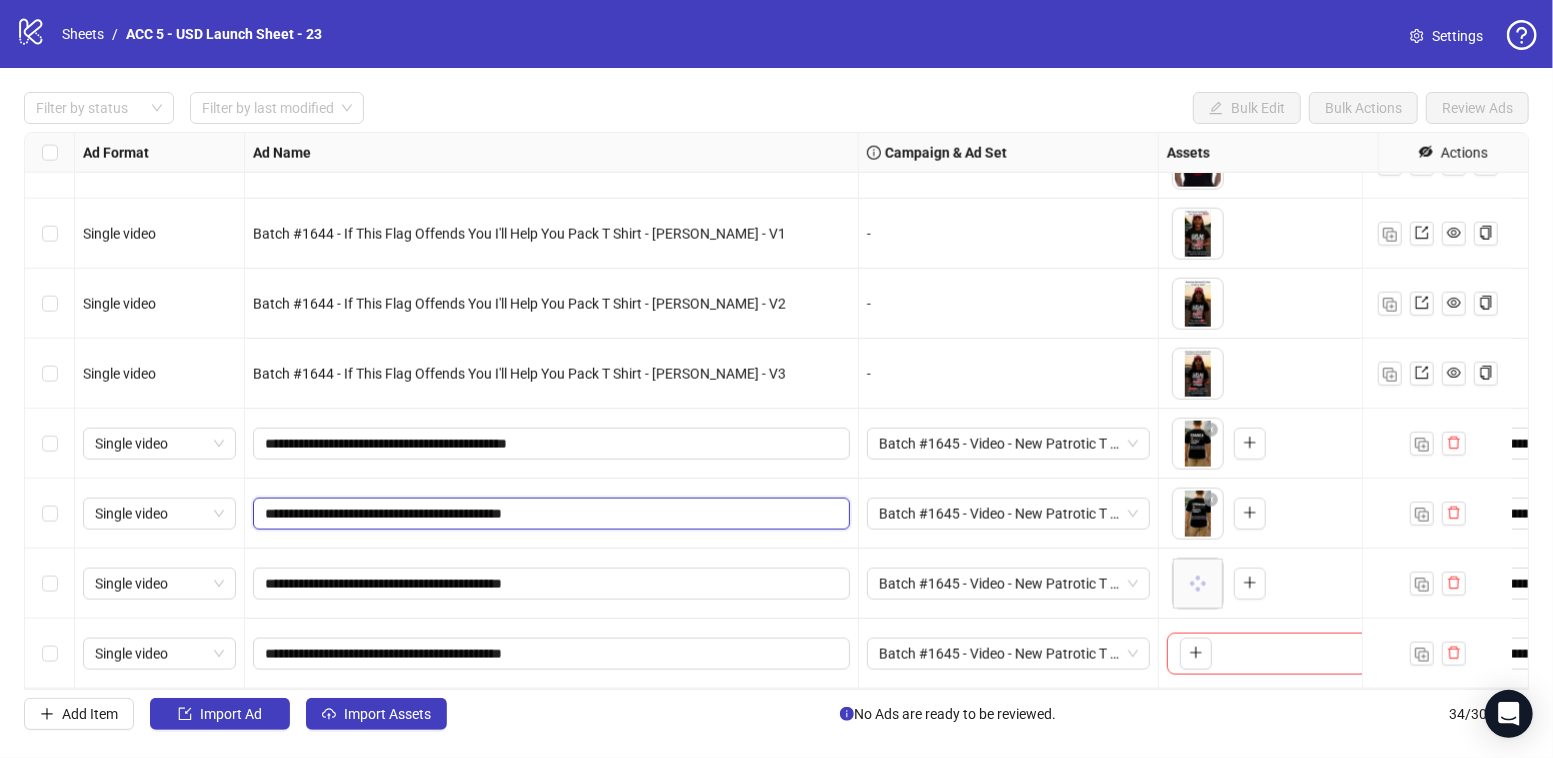 click on "**********" at bounding box center [549, 514] 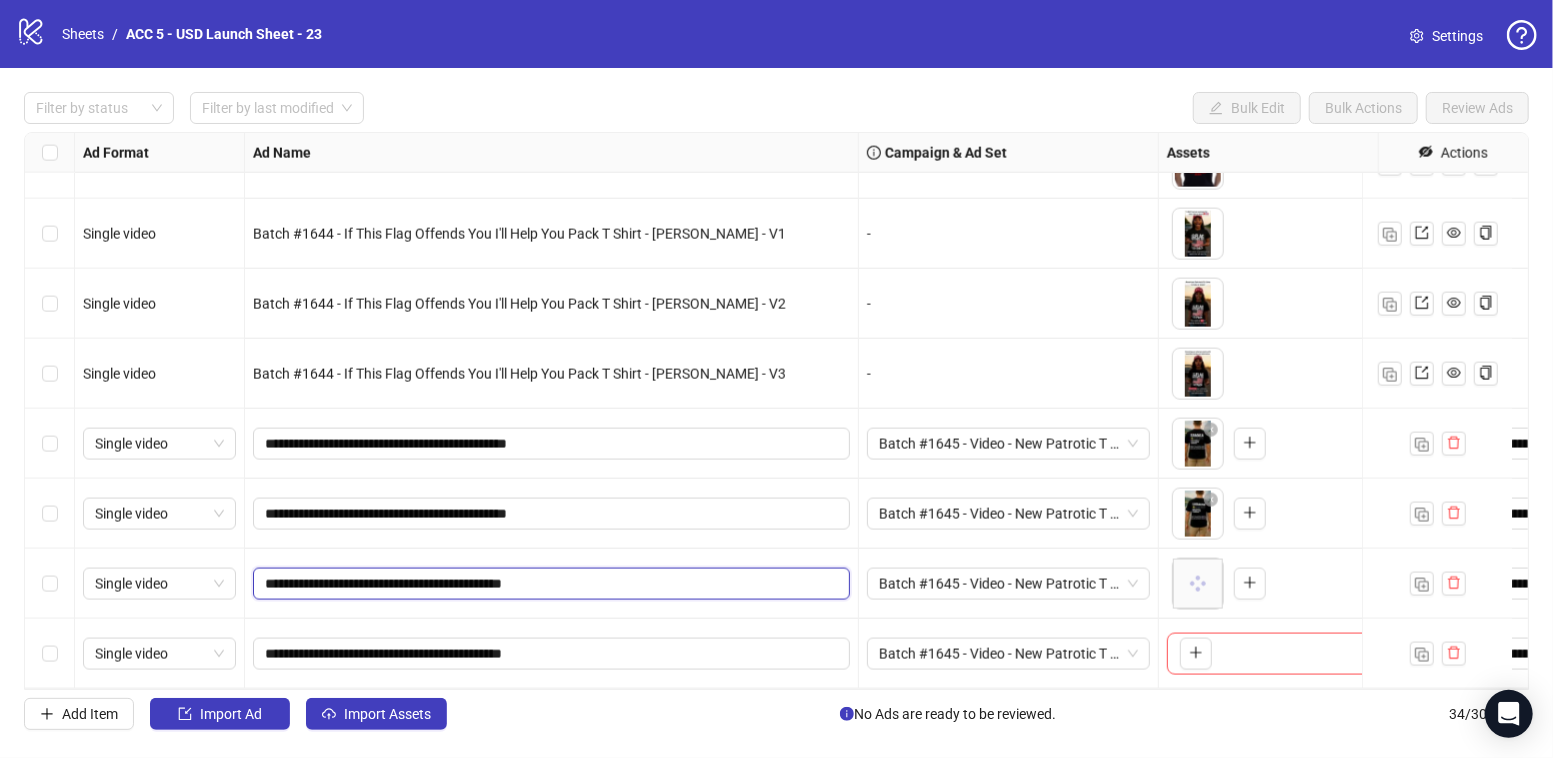 click on "**********" at bounding box center (549, 584) 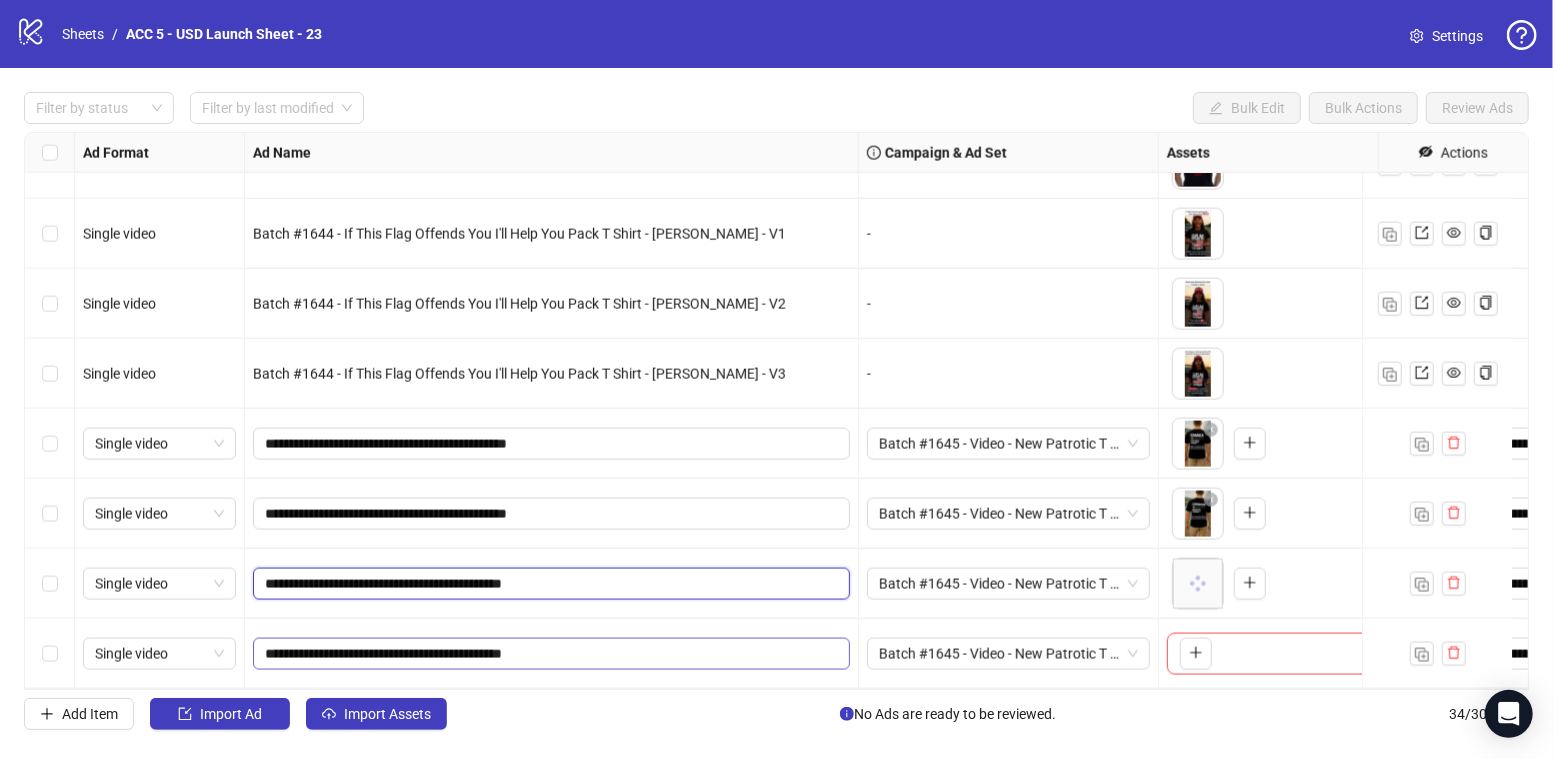 type on "**********" 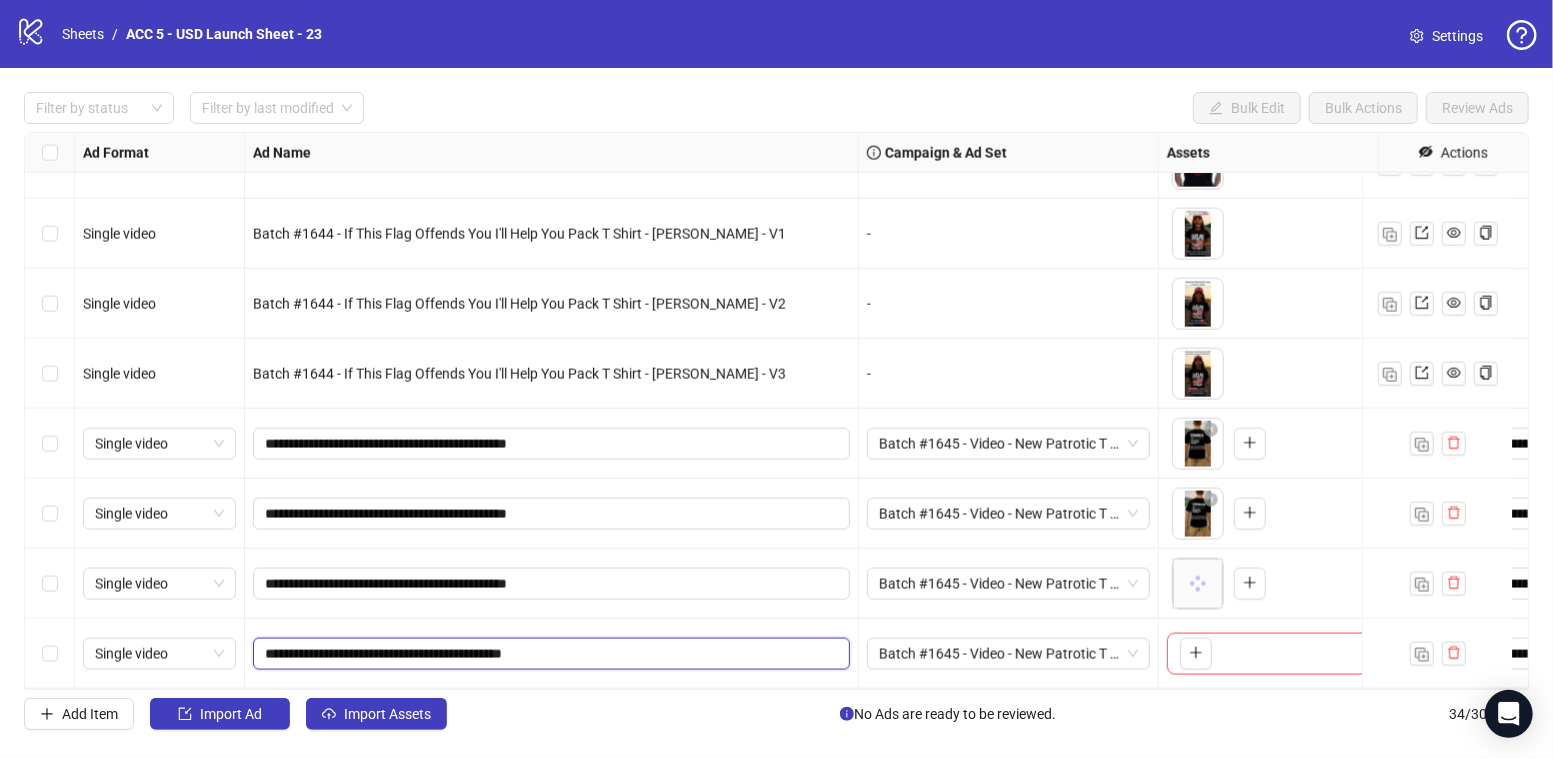 click on "**********" at bounding box center [549, 654] 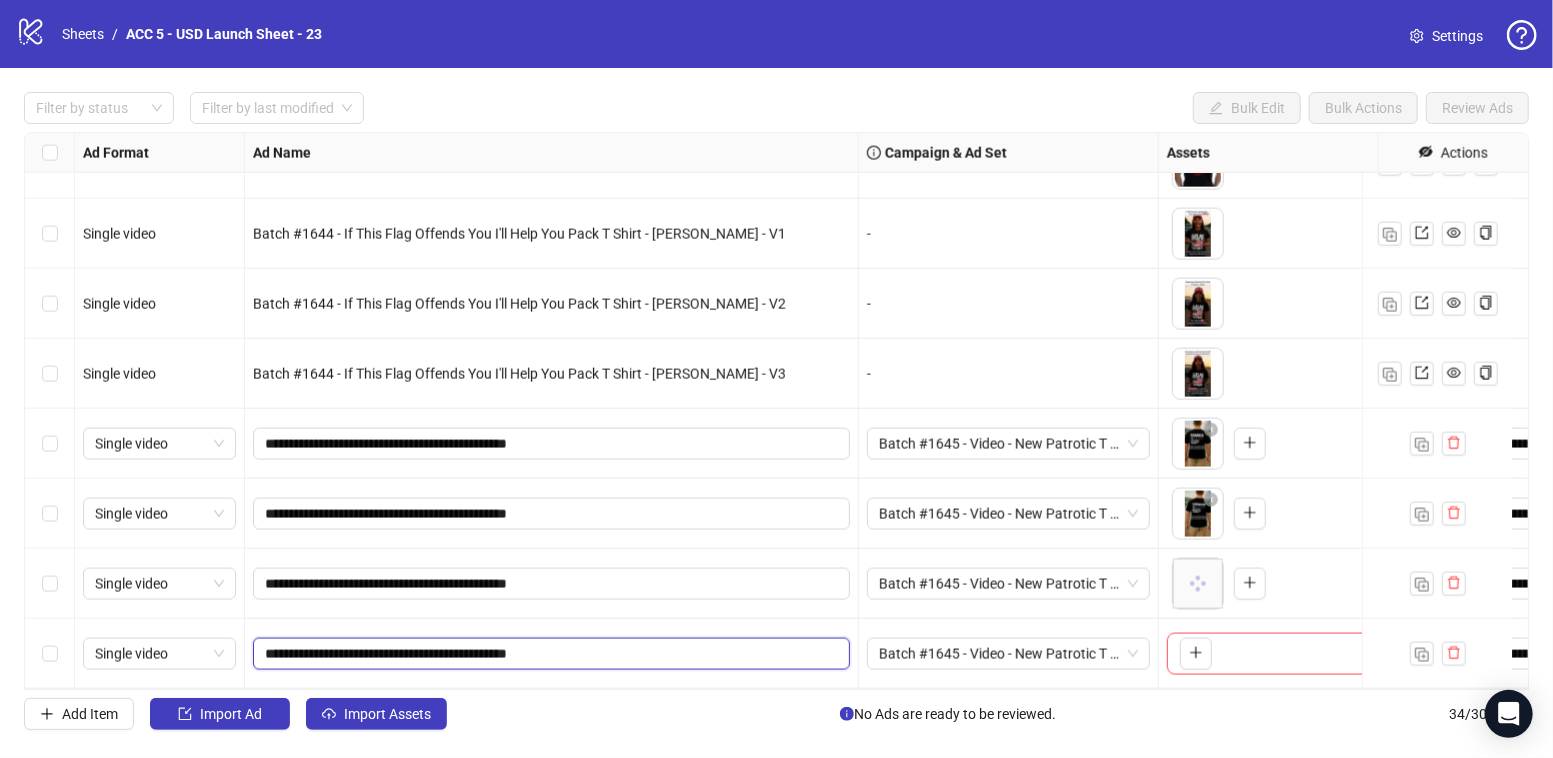 type on "**********" 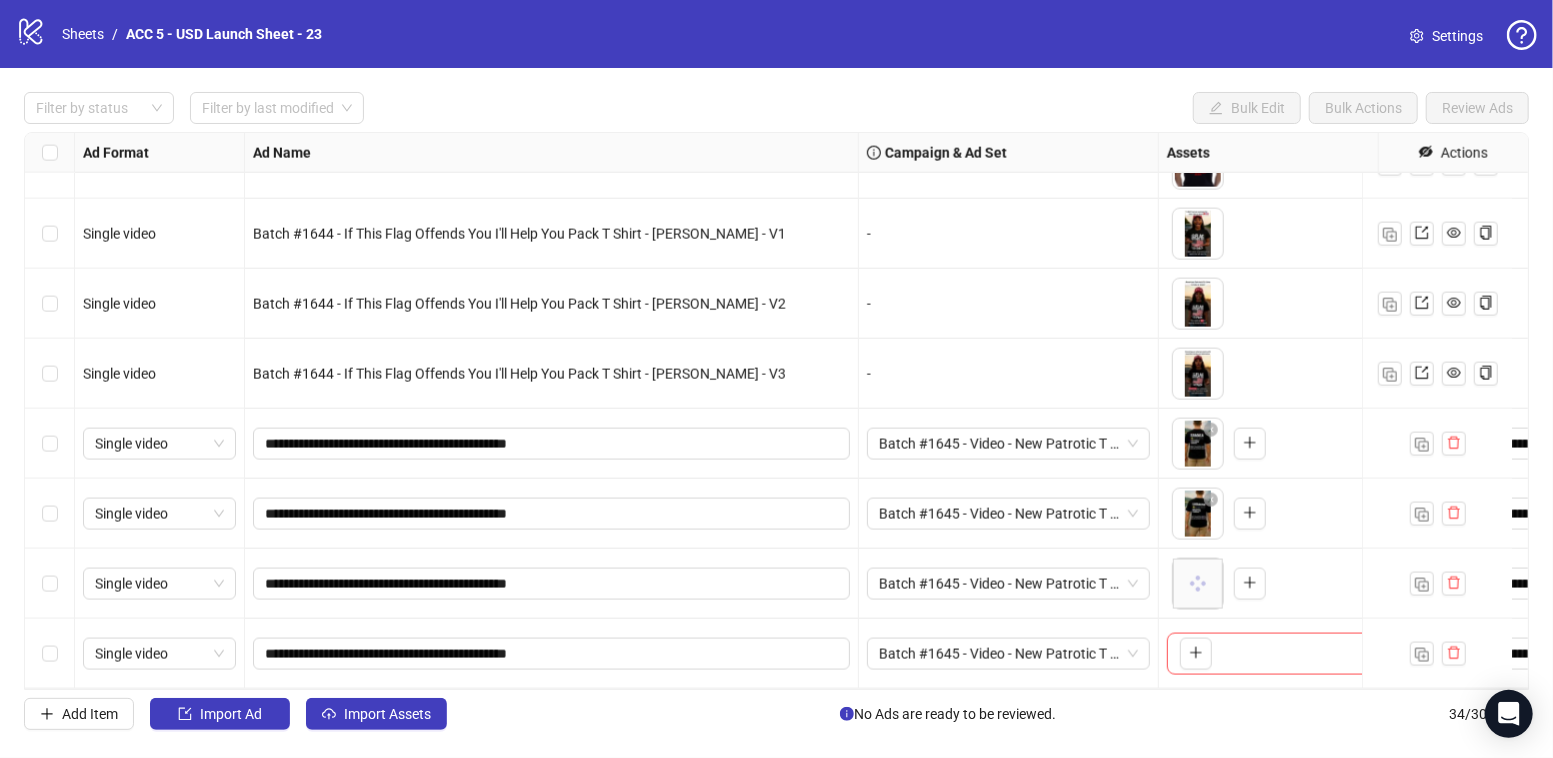 click on "**********" at bounding box center (552, 654) 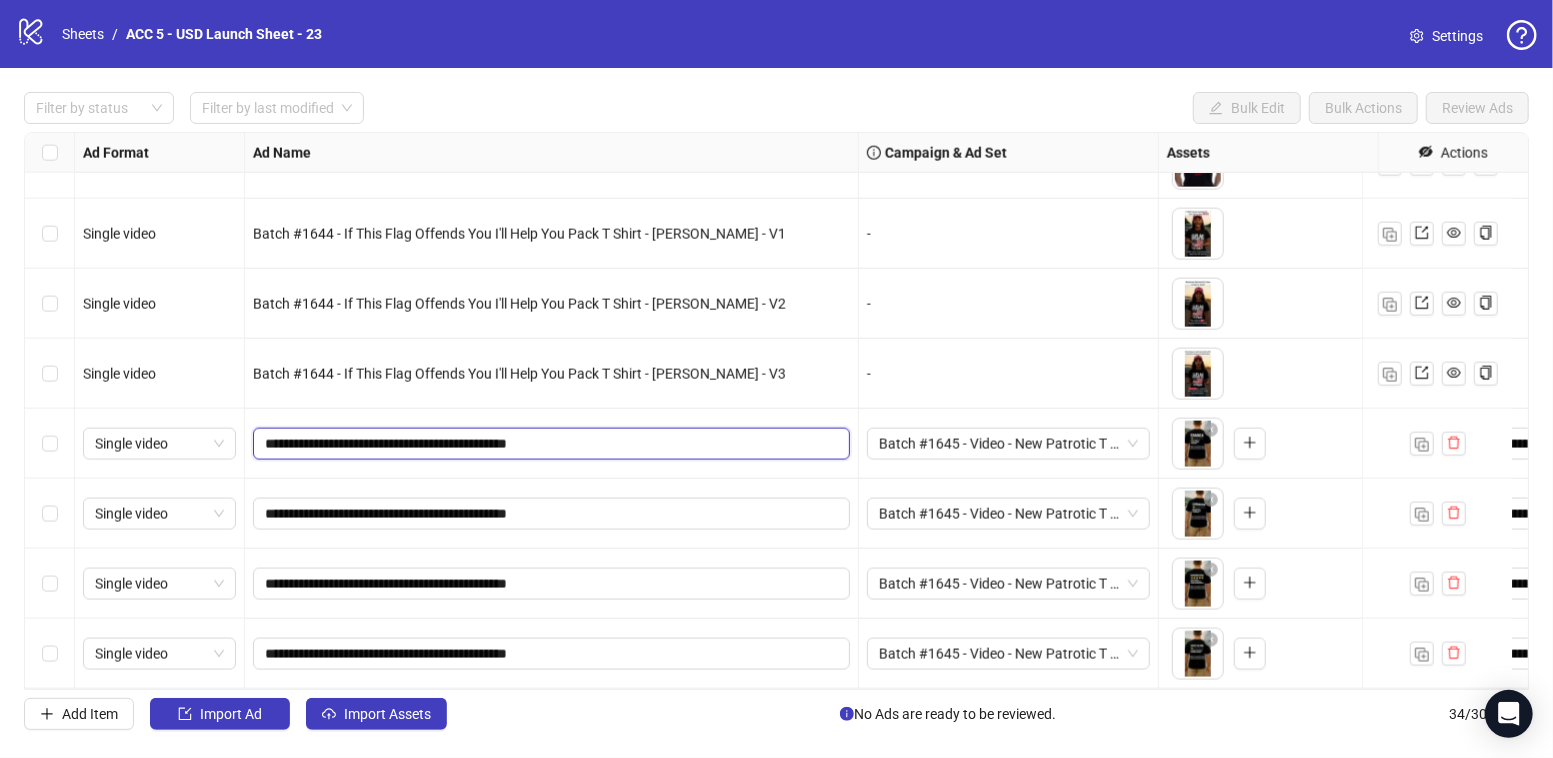 drag, startPoint x: 386, startPoint y: 426, endPoint x: 478, endPoint y: 429, distance: 92.0489 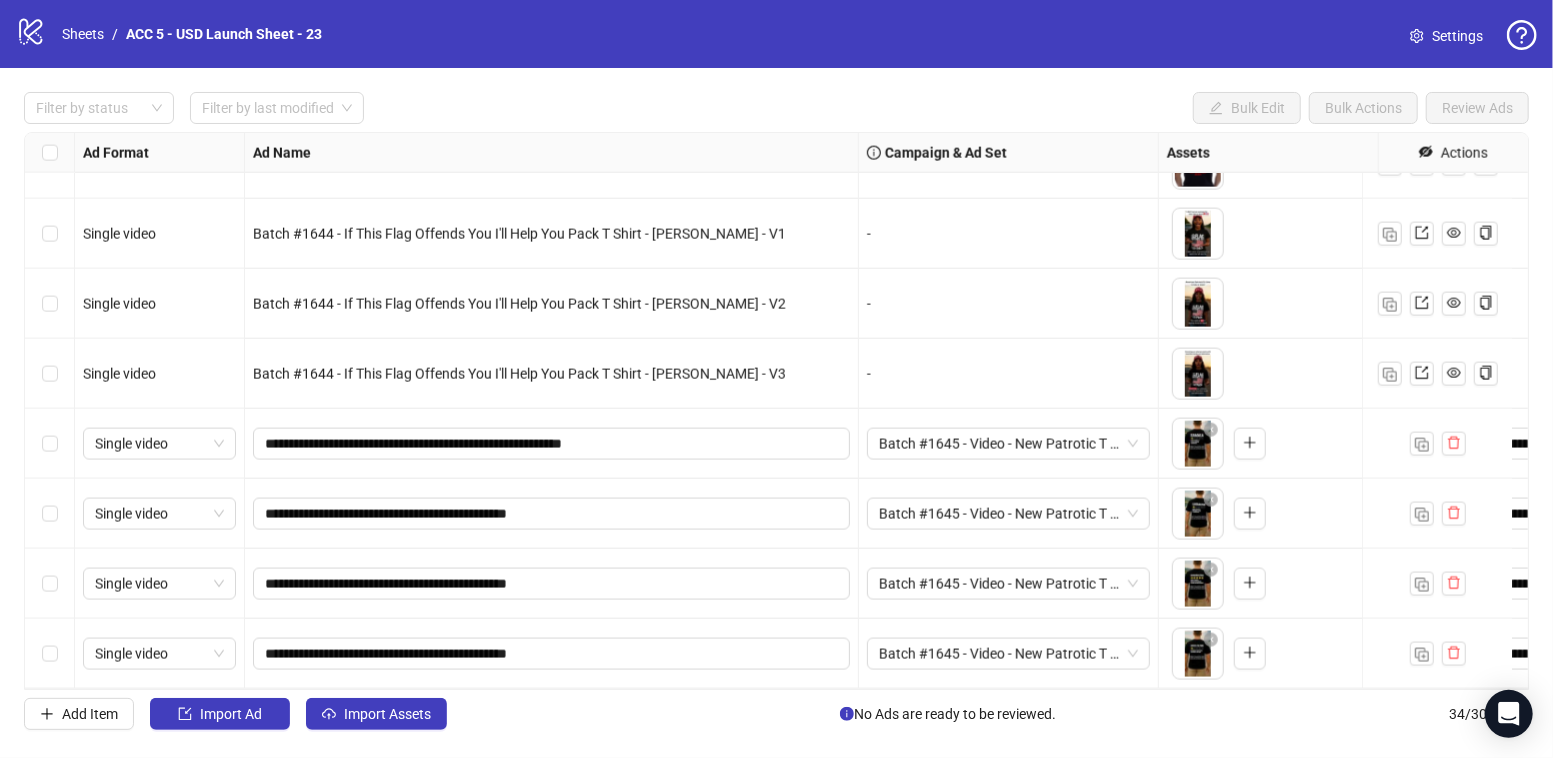 click on "**********" at bounding box center (552, 514) 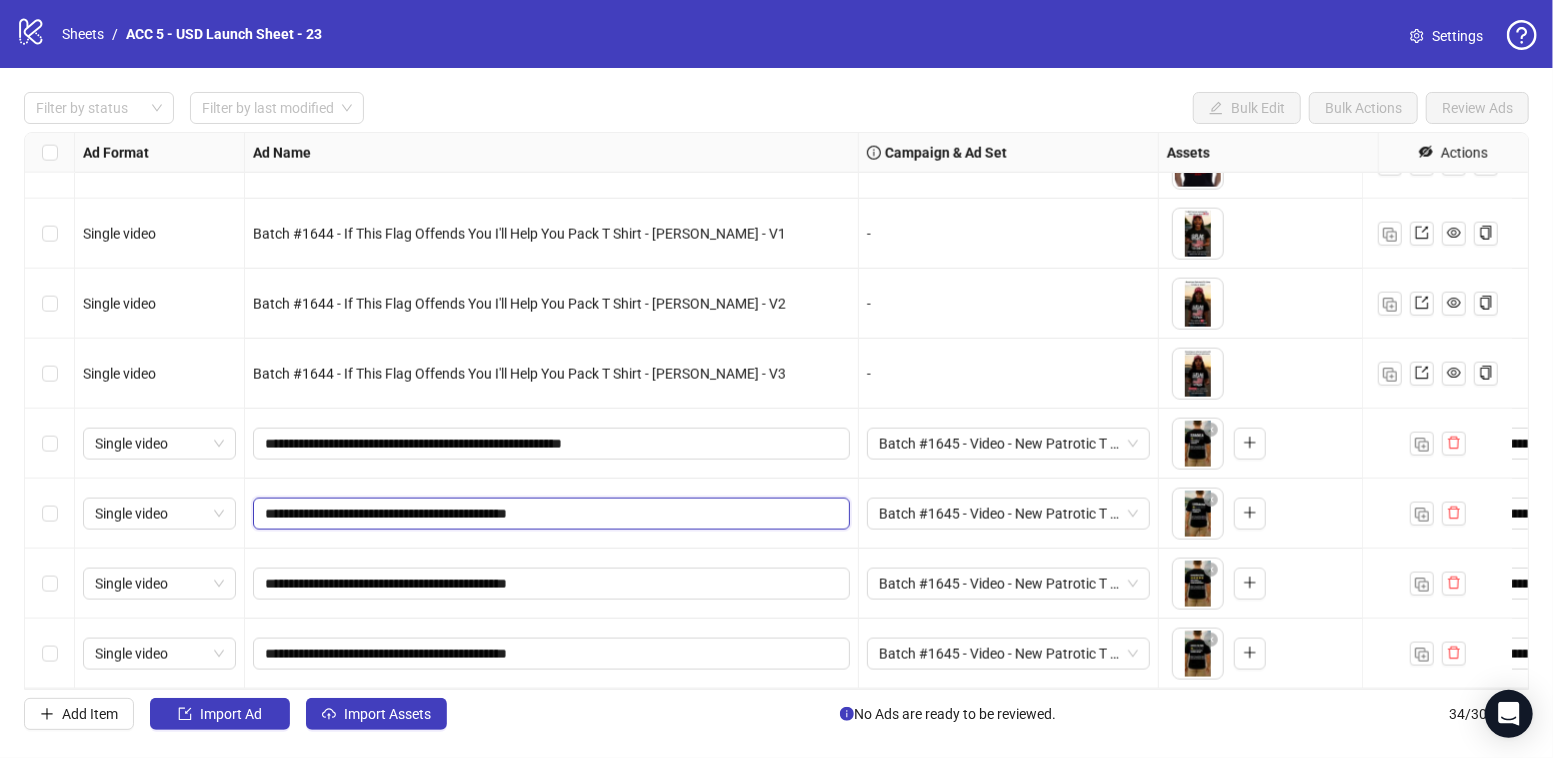 drag, startPoint x: 356, startPoint y: 496, endPoint x: 477, endPoint y: 501, distance: 121.103264 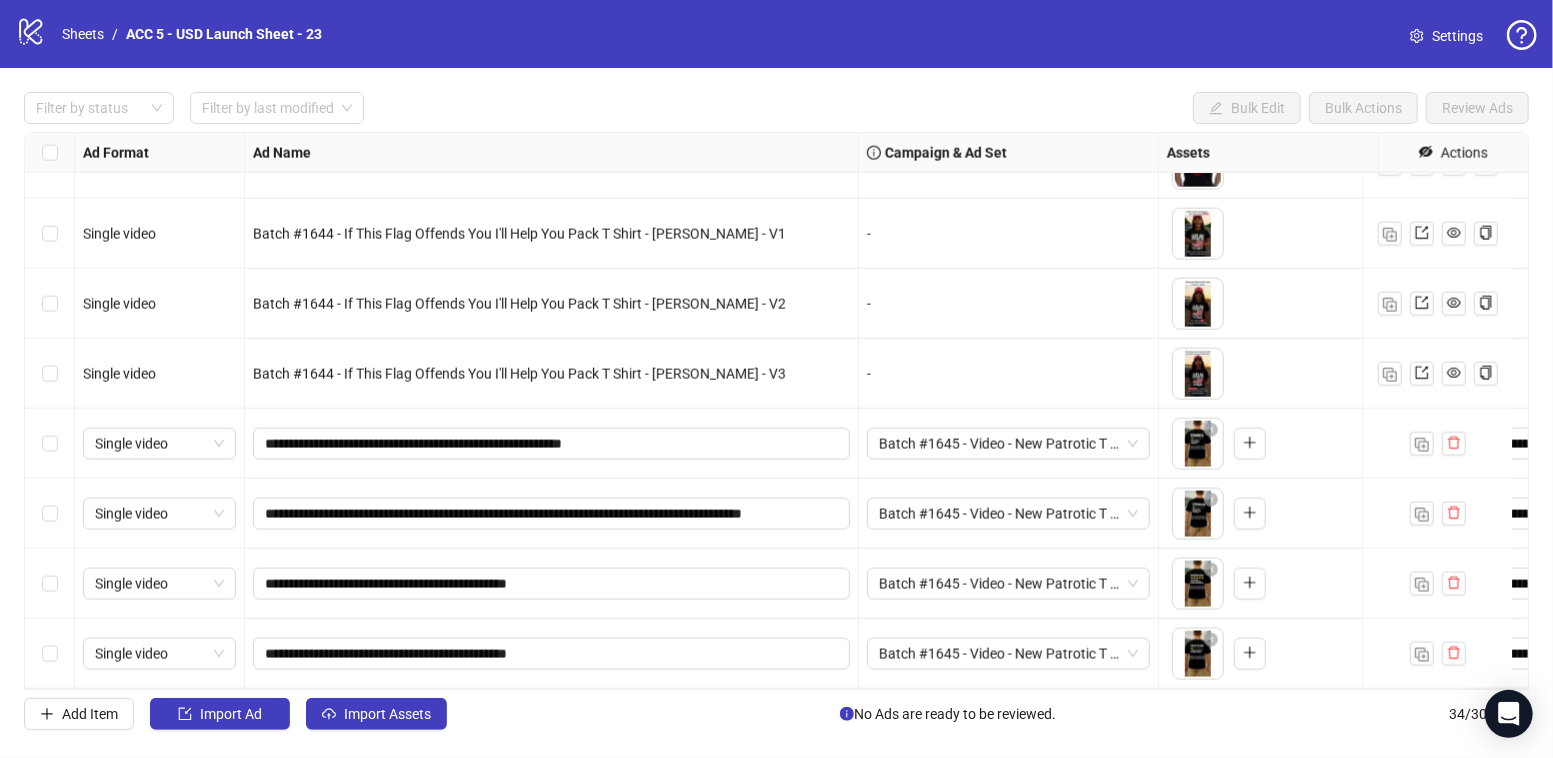 click on "**********" at bounding box center [552, 514] 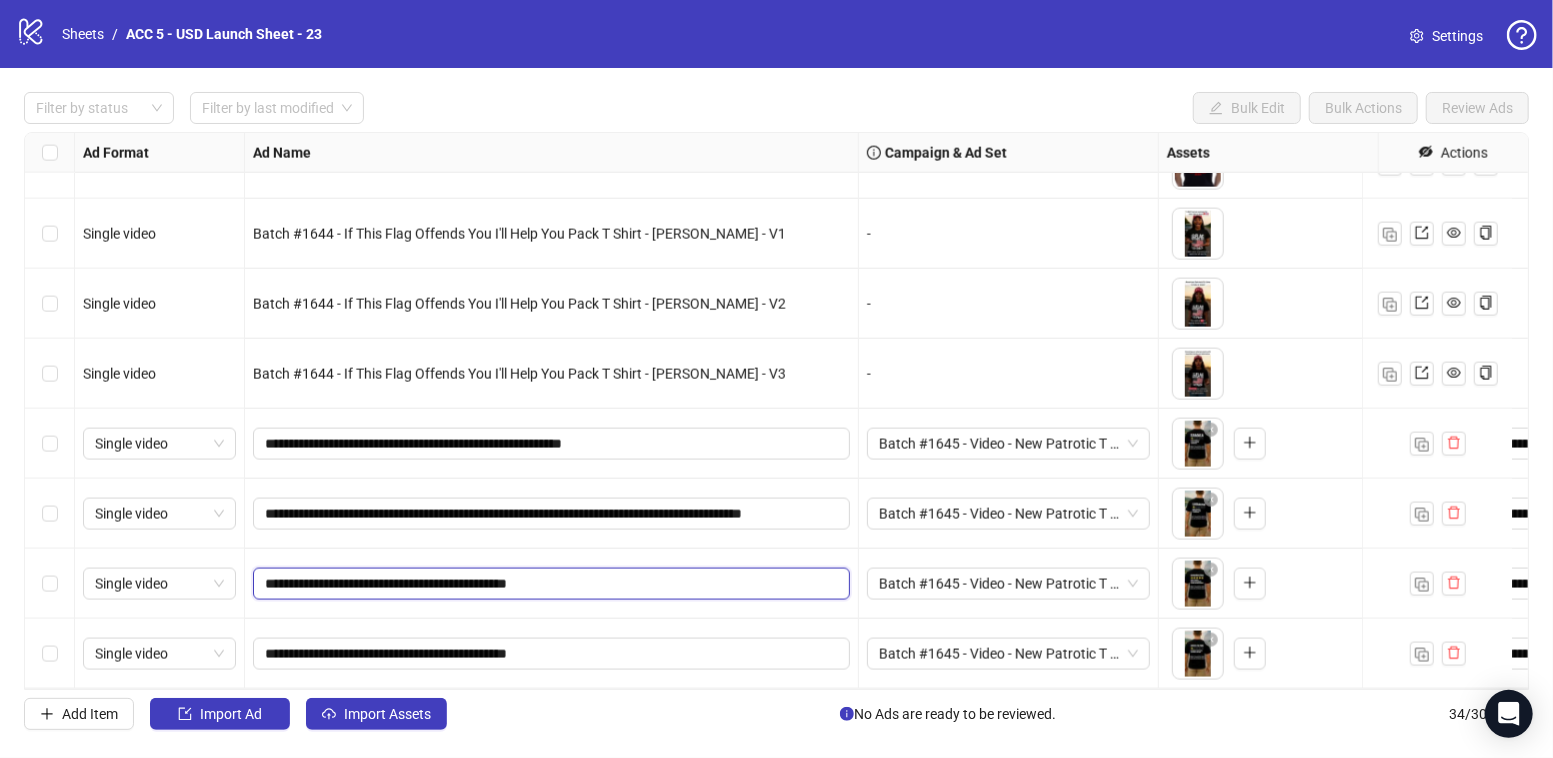 drag, startPoint x: 389, startPoint y: 564, endPoint x: 478, endPoint y: 564, distance: 89 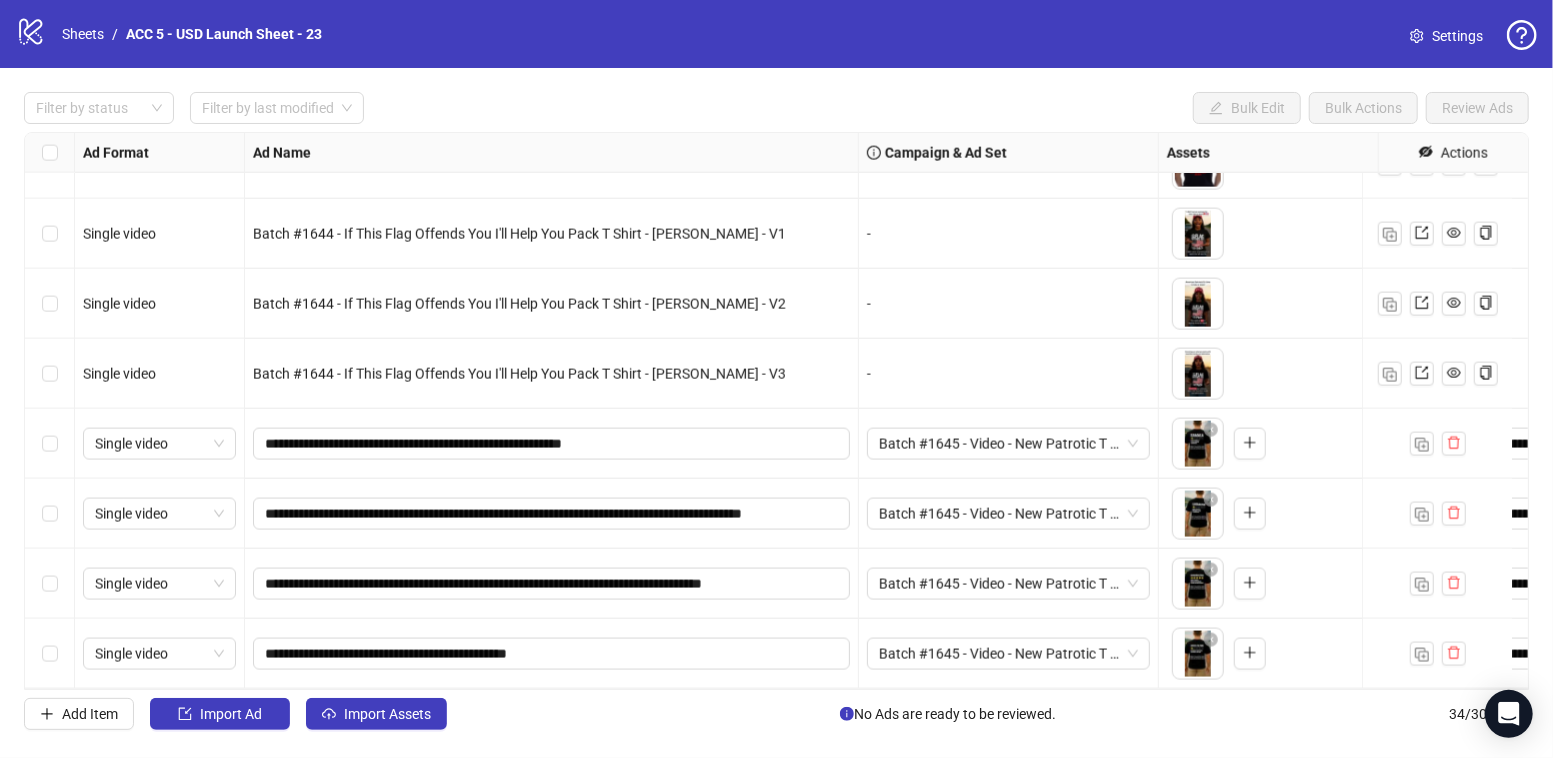 click on "**********" at bounding box center [552, 514] 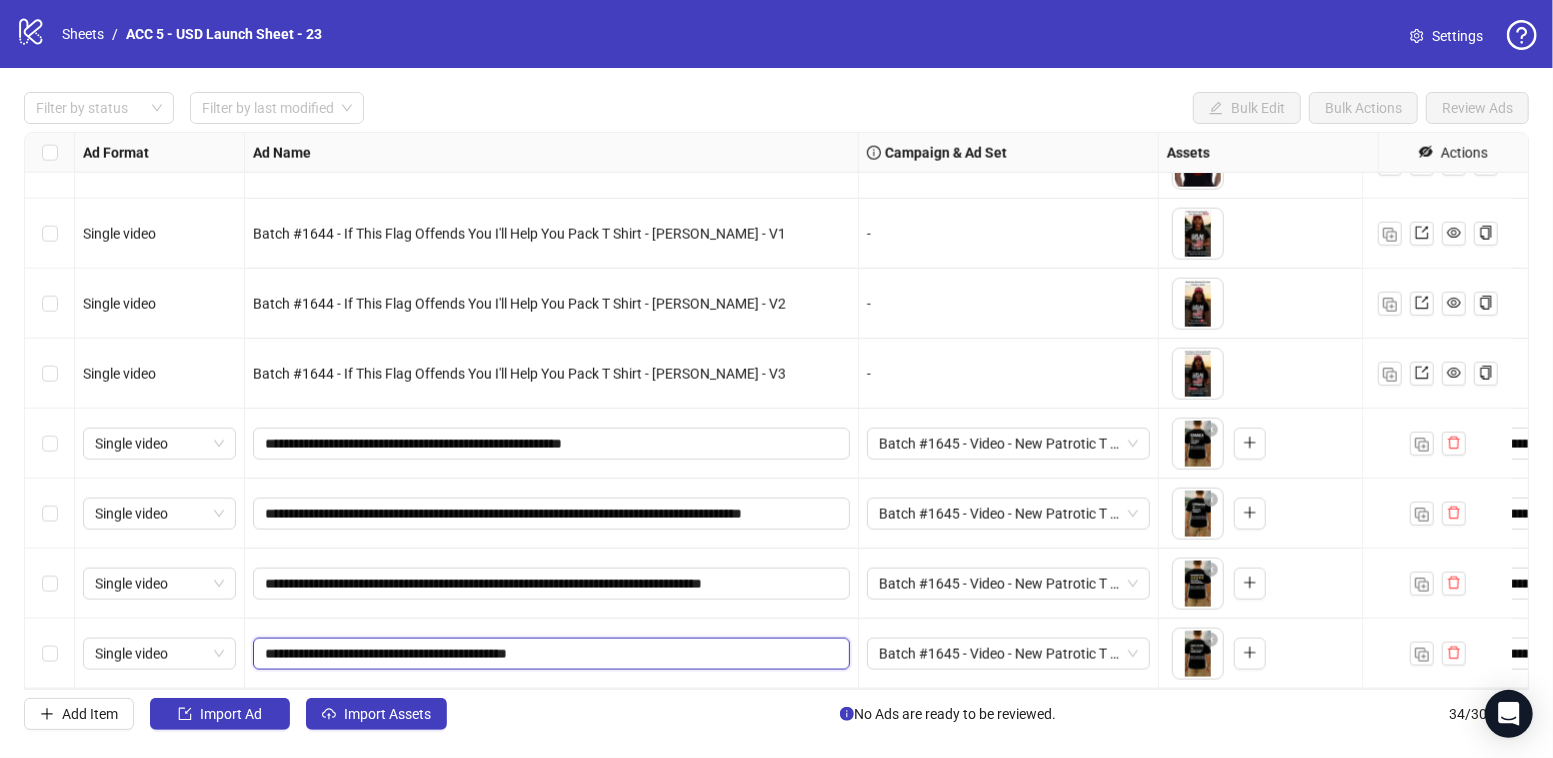 drag, startPoint x: 355, startPoint y: 635, endPoint x: 478, endPoint y: 631, distance: 123.065025 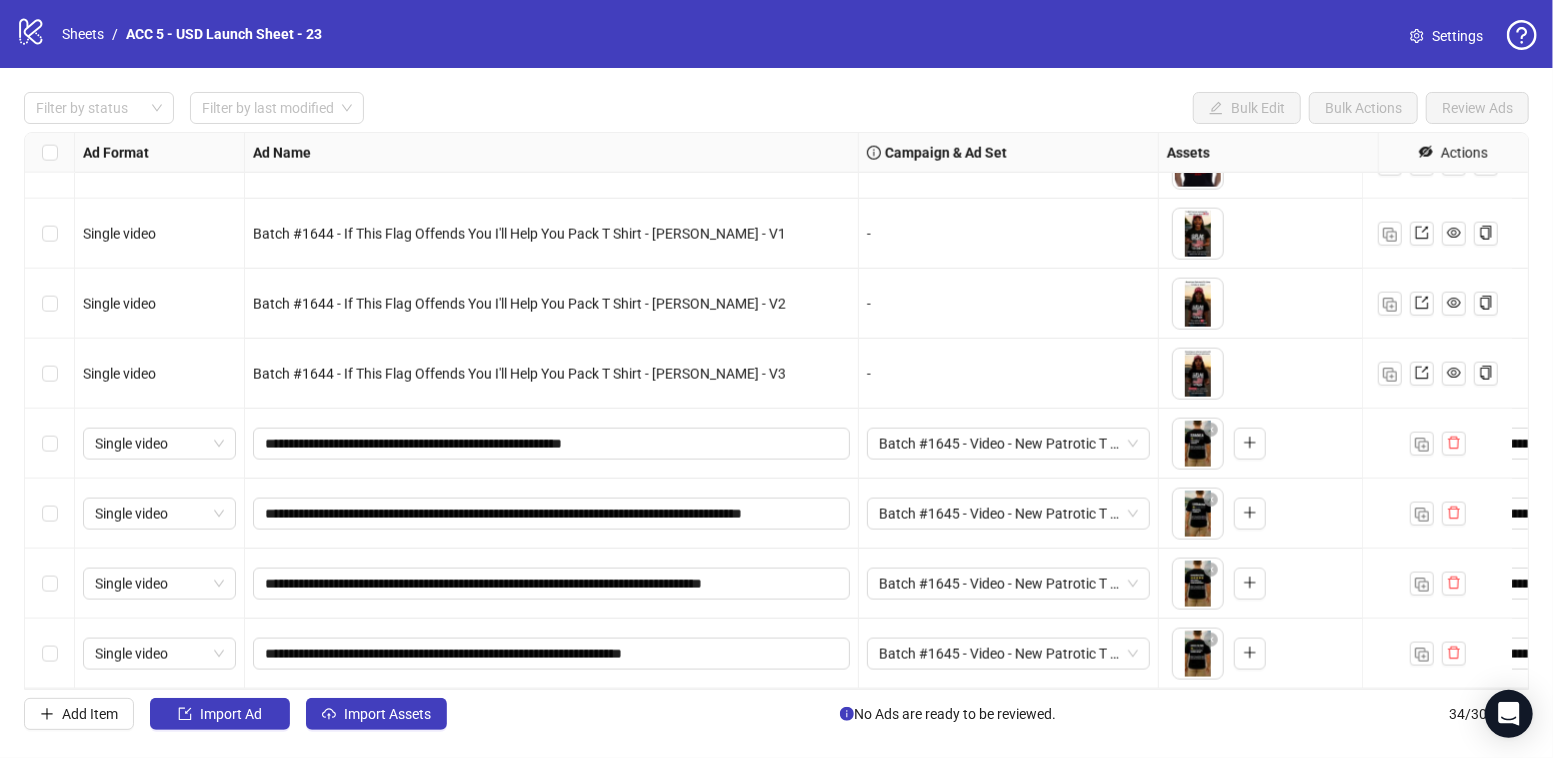click on "**********" at bounding box center [552, 654] 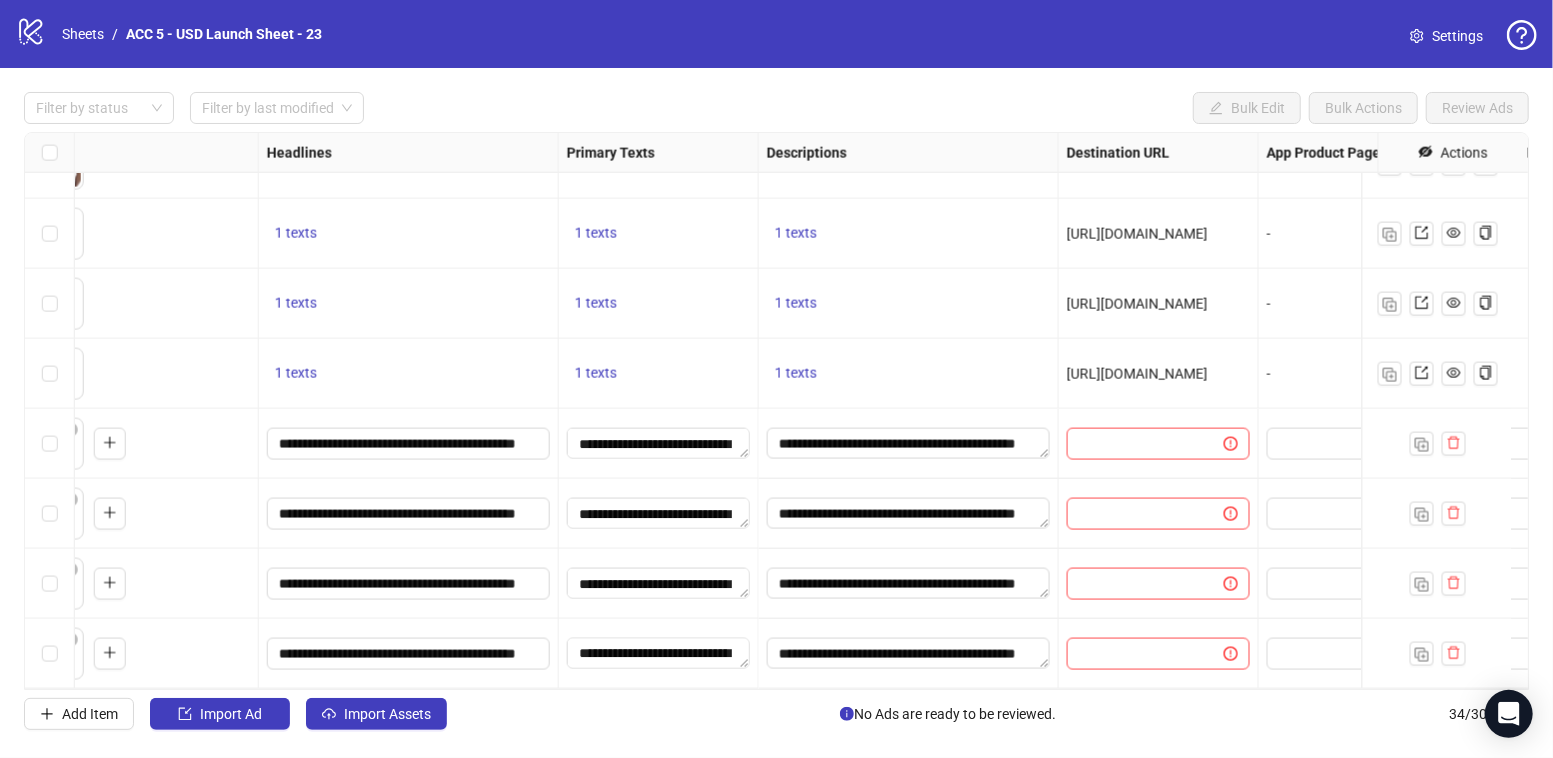 scroll, scrollTop: 1880, scrollLeft: 1545, axis: both 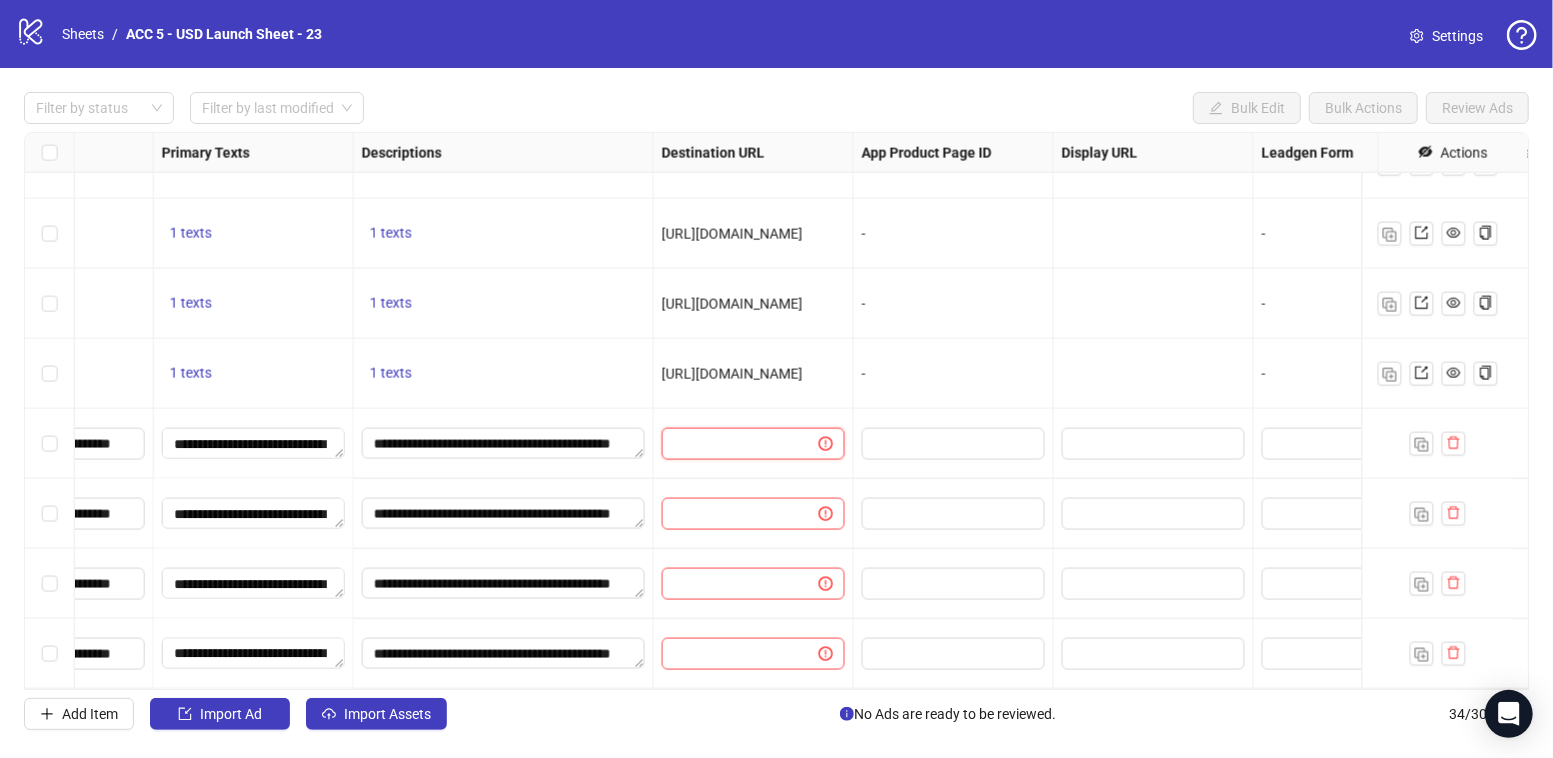 click at bounding box center (732, 444) 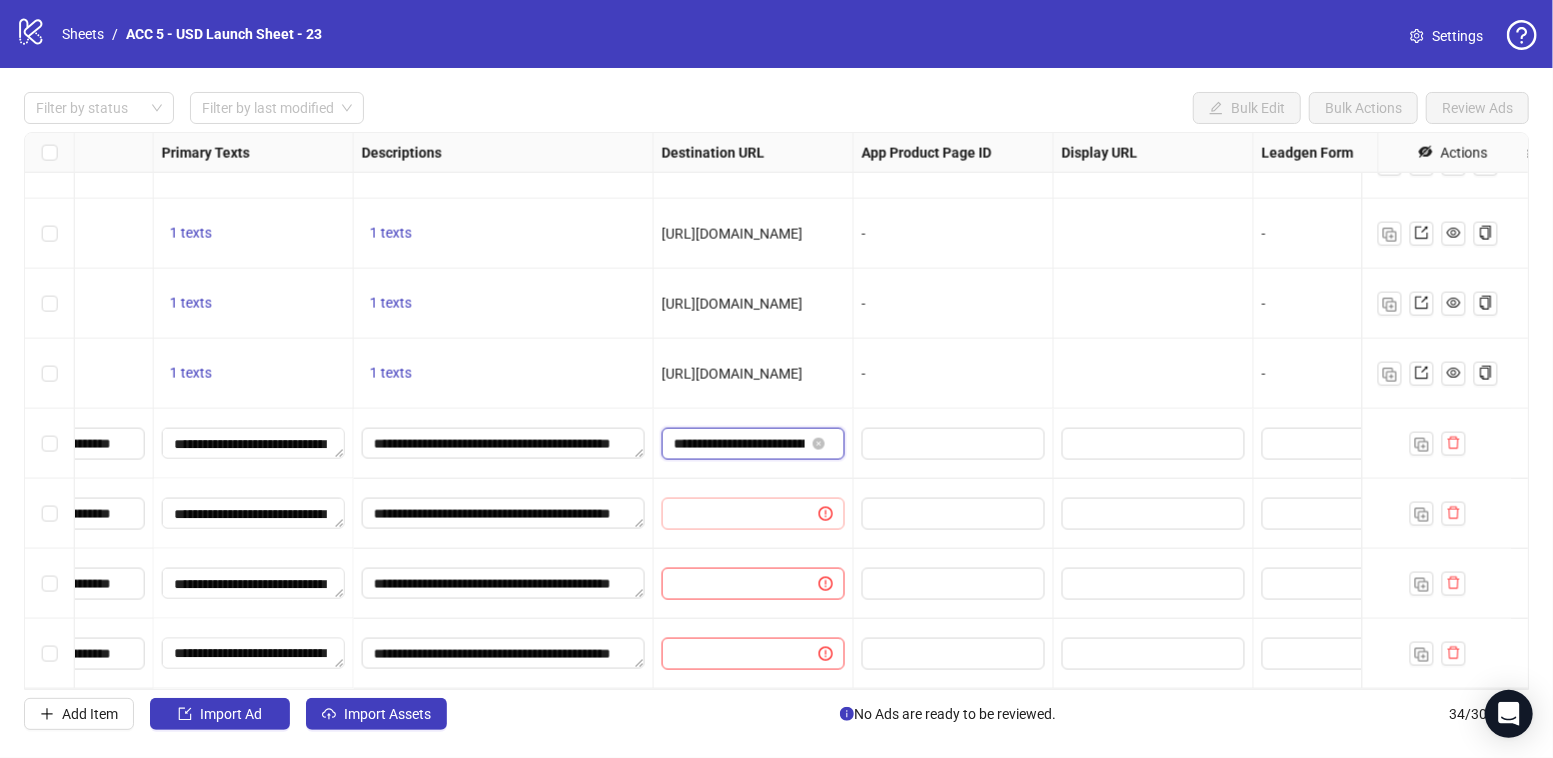 scroll, scrollTop: 0, scrollLeft: 339, axis: horizontal 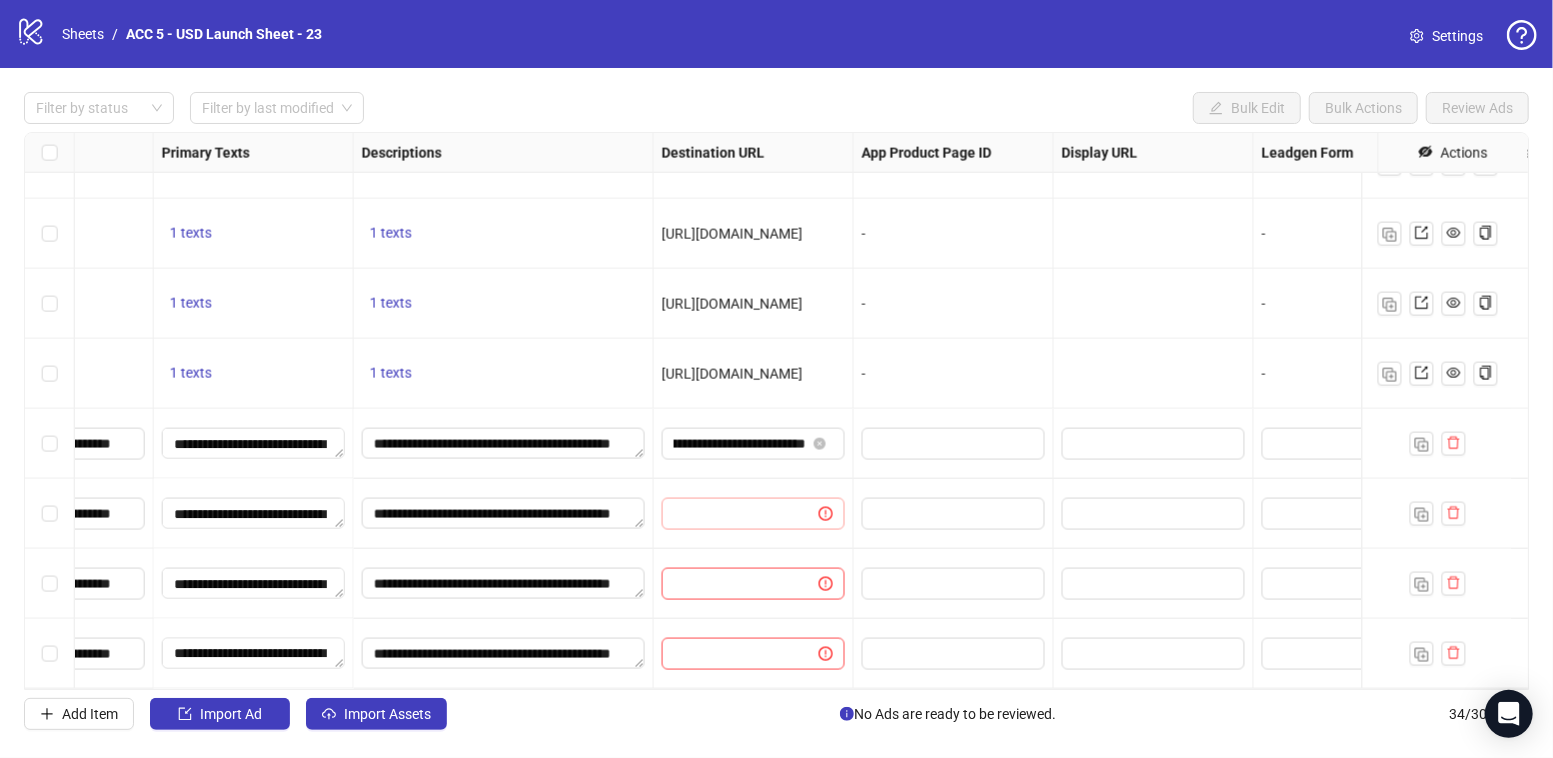 click at bounding box center (753, 514) 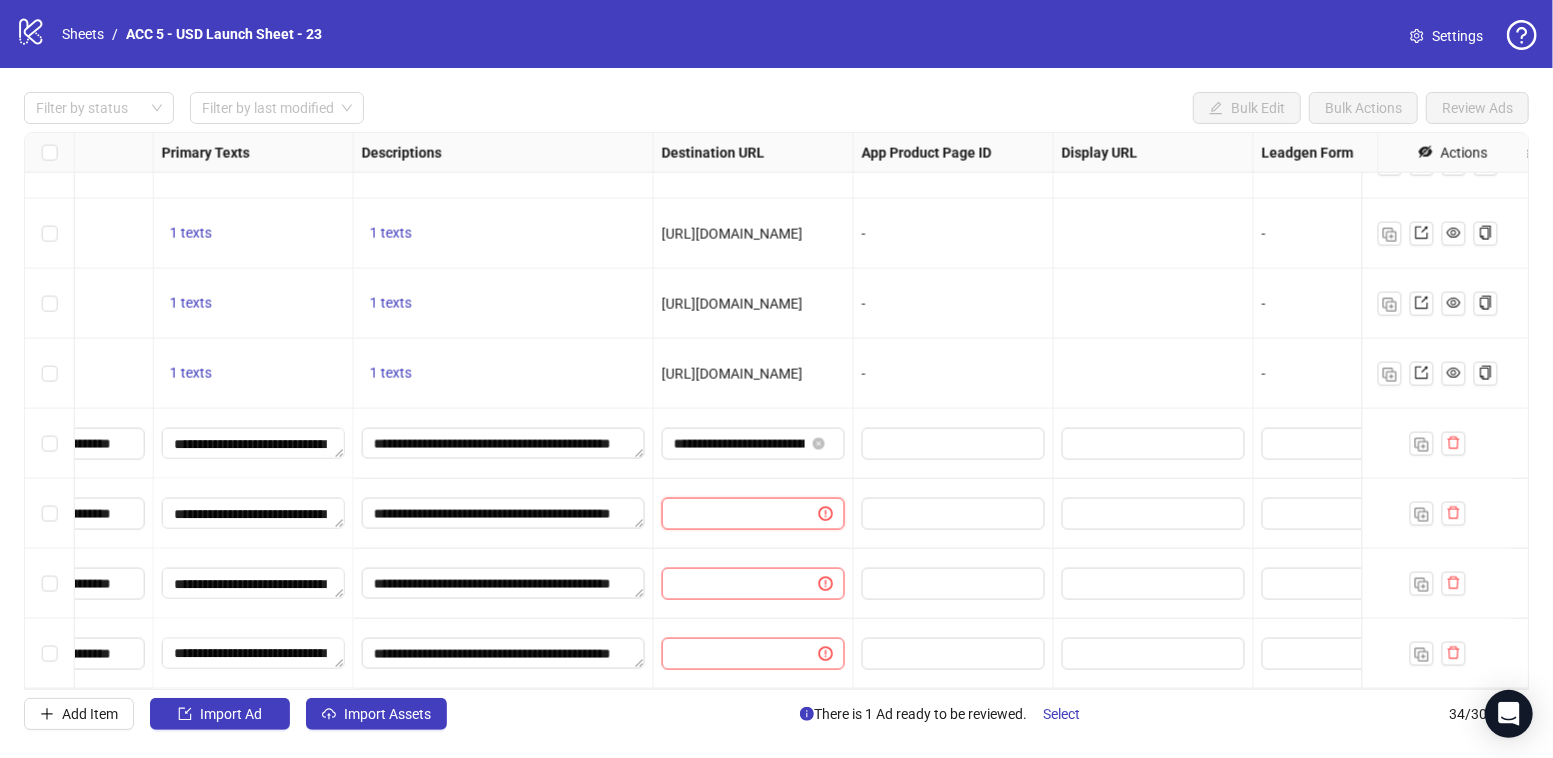 drag, startPoint x: 734, startPoint y: 493, endPoint x: 750, endPoint y: 499, distance: 17.088007 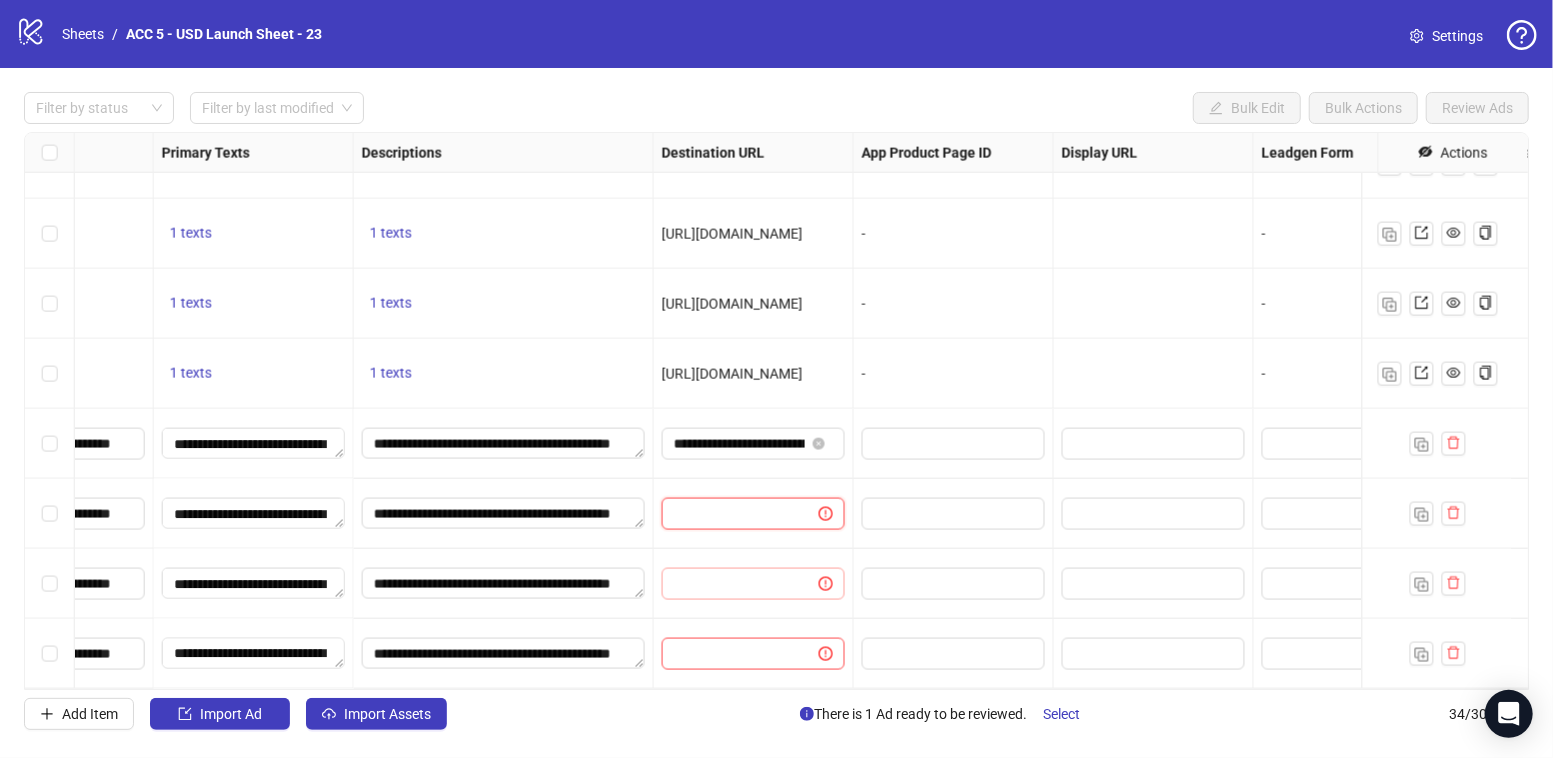 paste on "**********" 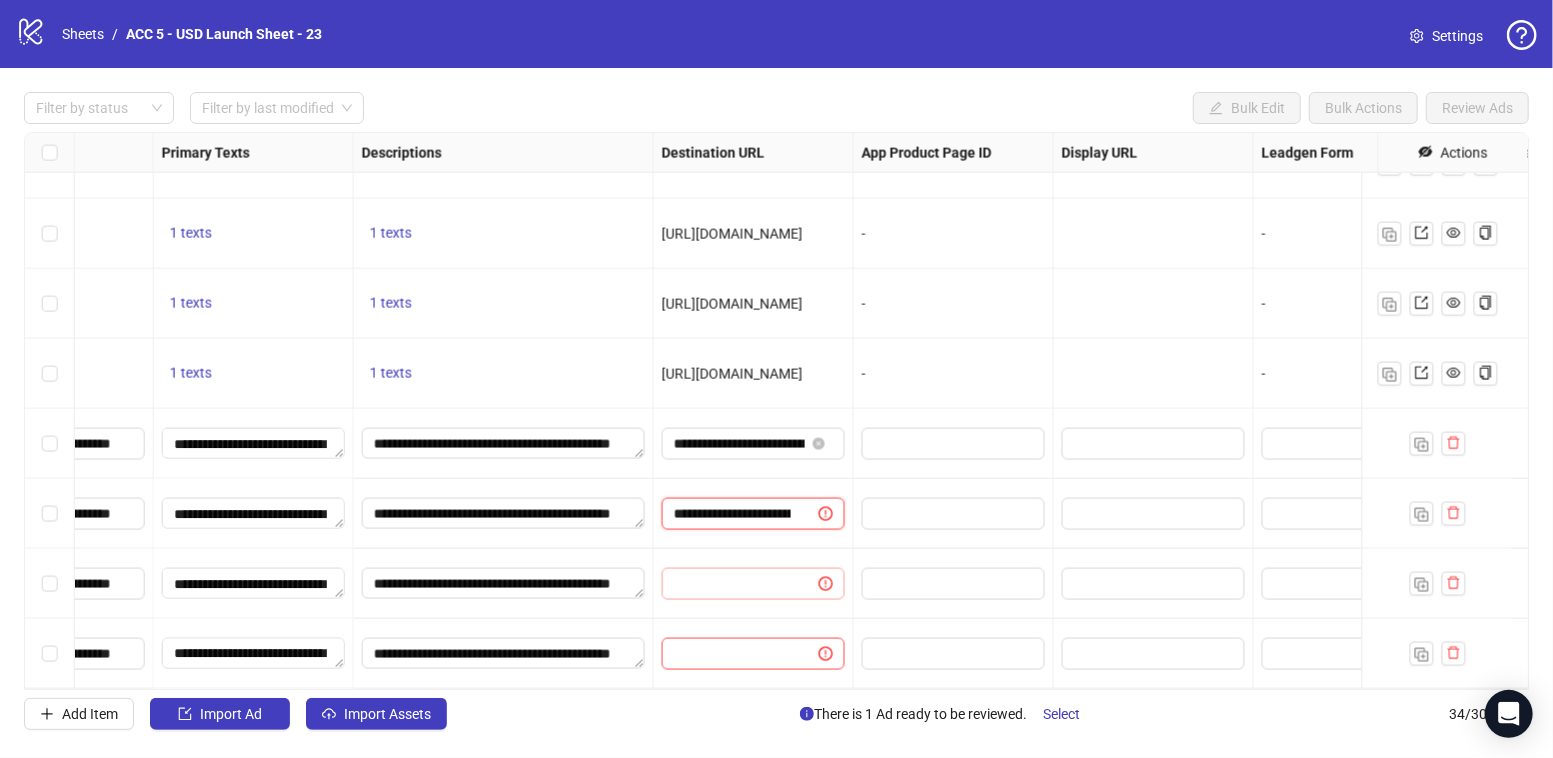 scroll, scrollTop: 0, scrollLeft: 542, axis: horizontal 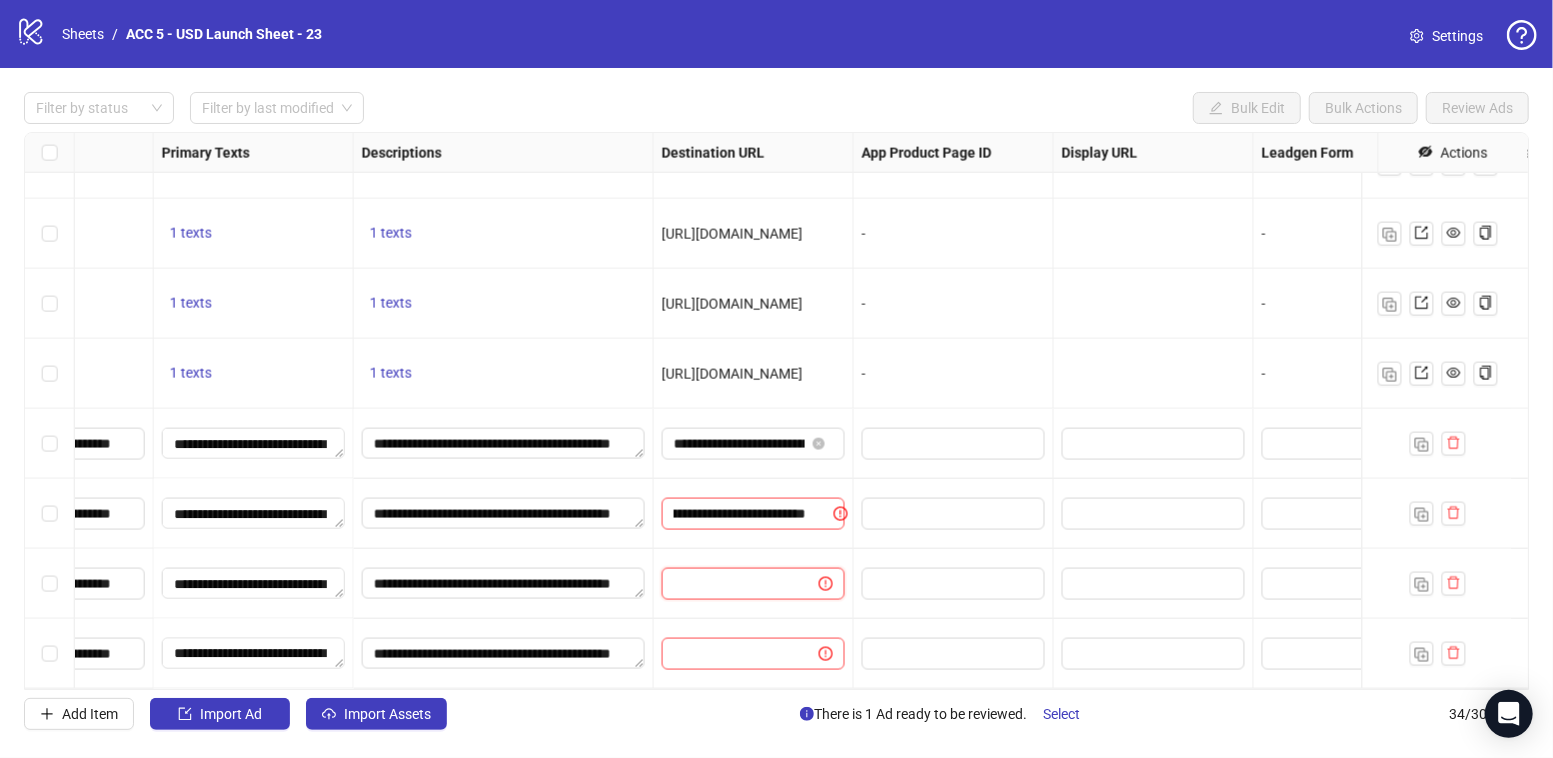 click at bounding box center [732, 584] 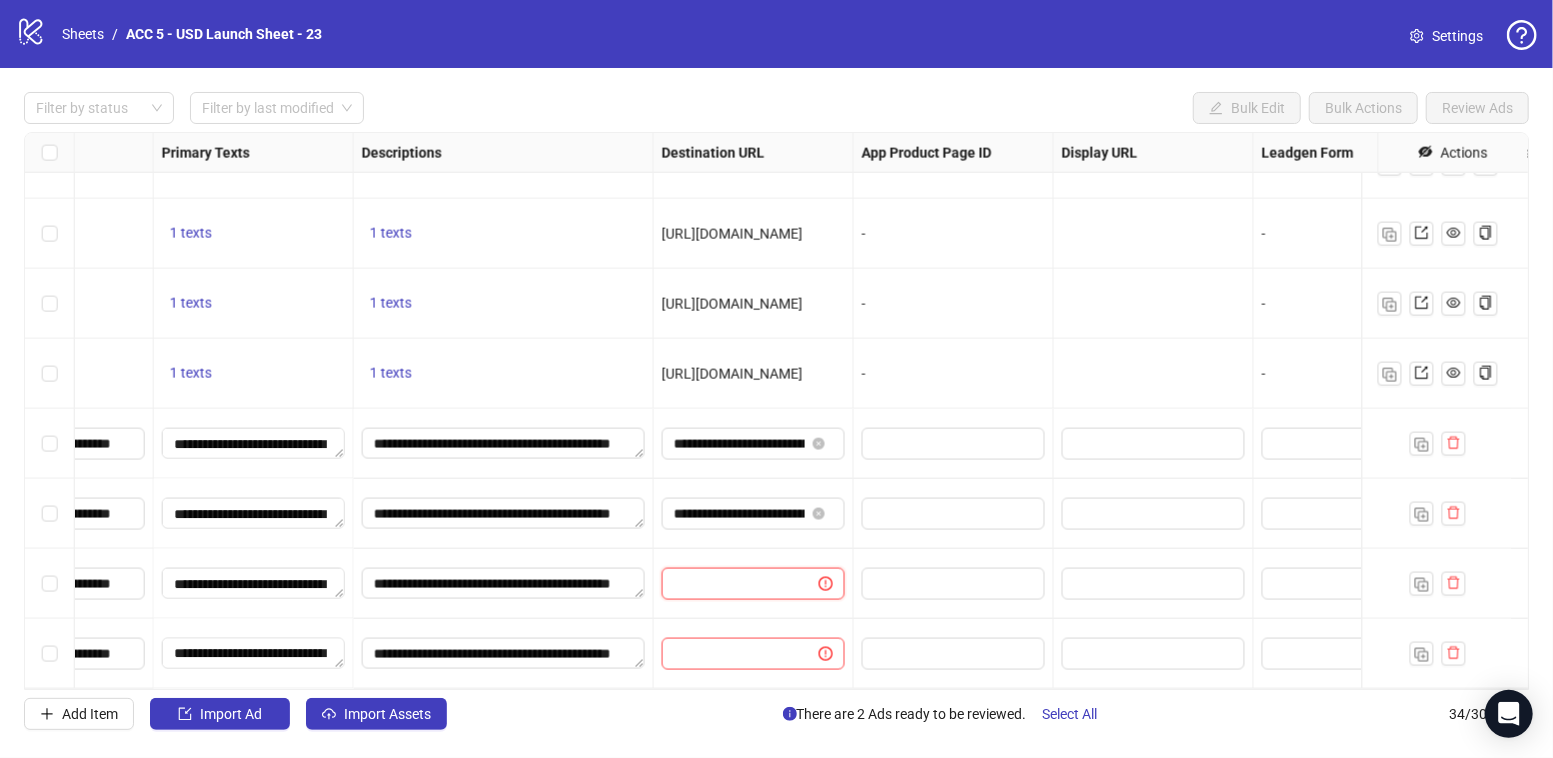 click at bounding box center (732, 584) 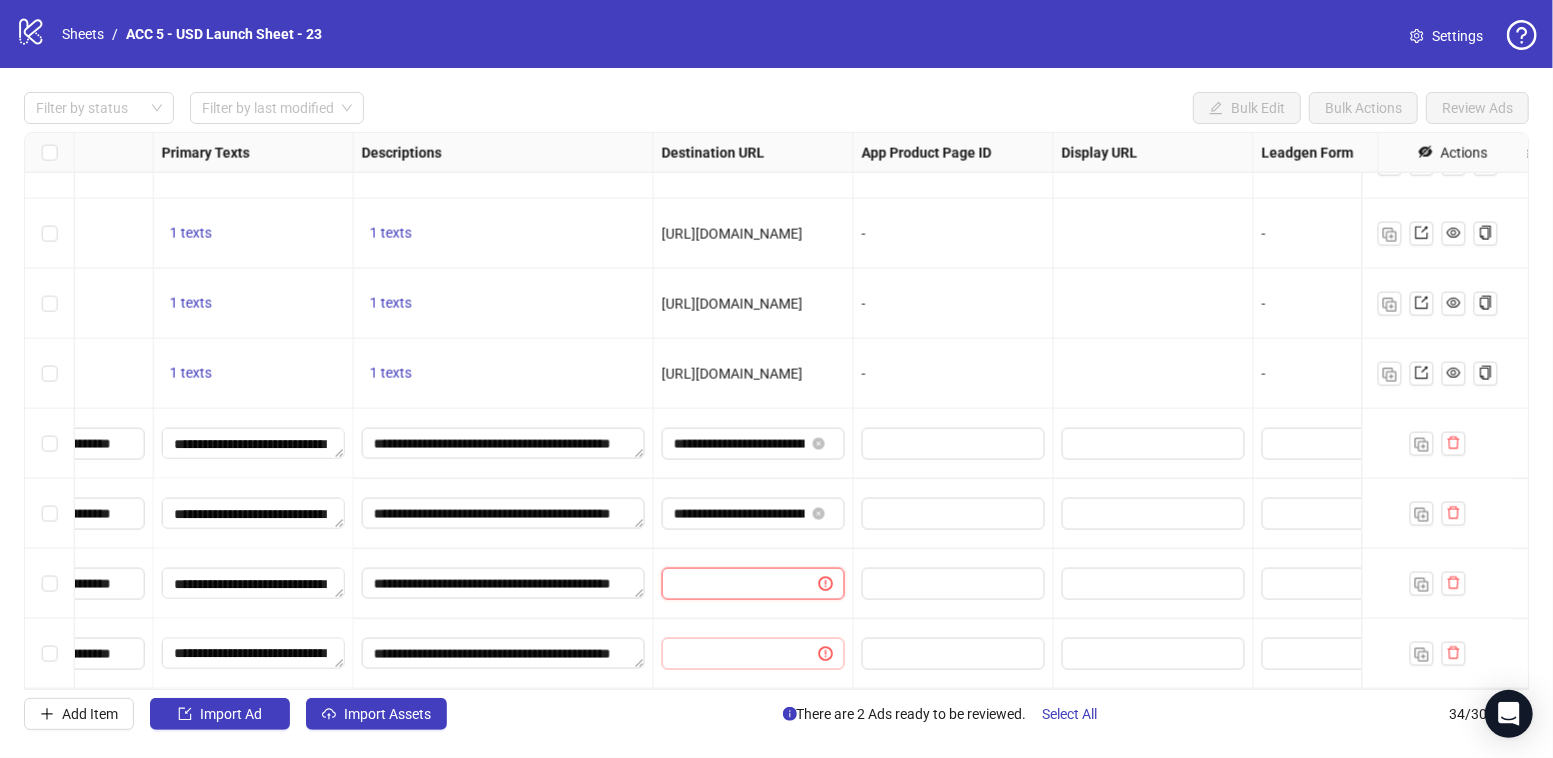 paste on "**********" 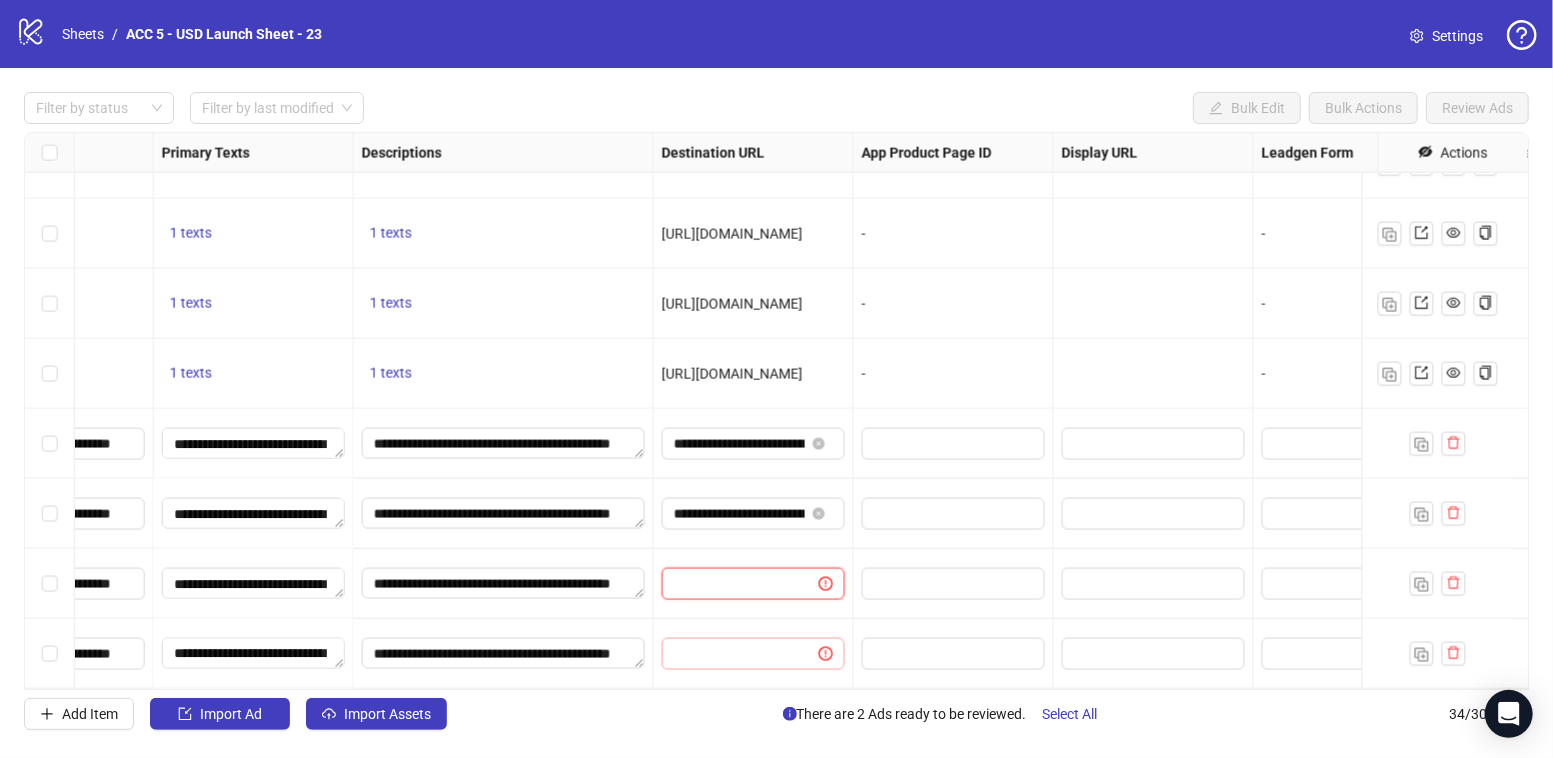type on "**********" 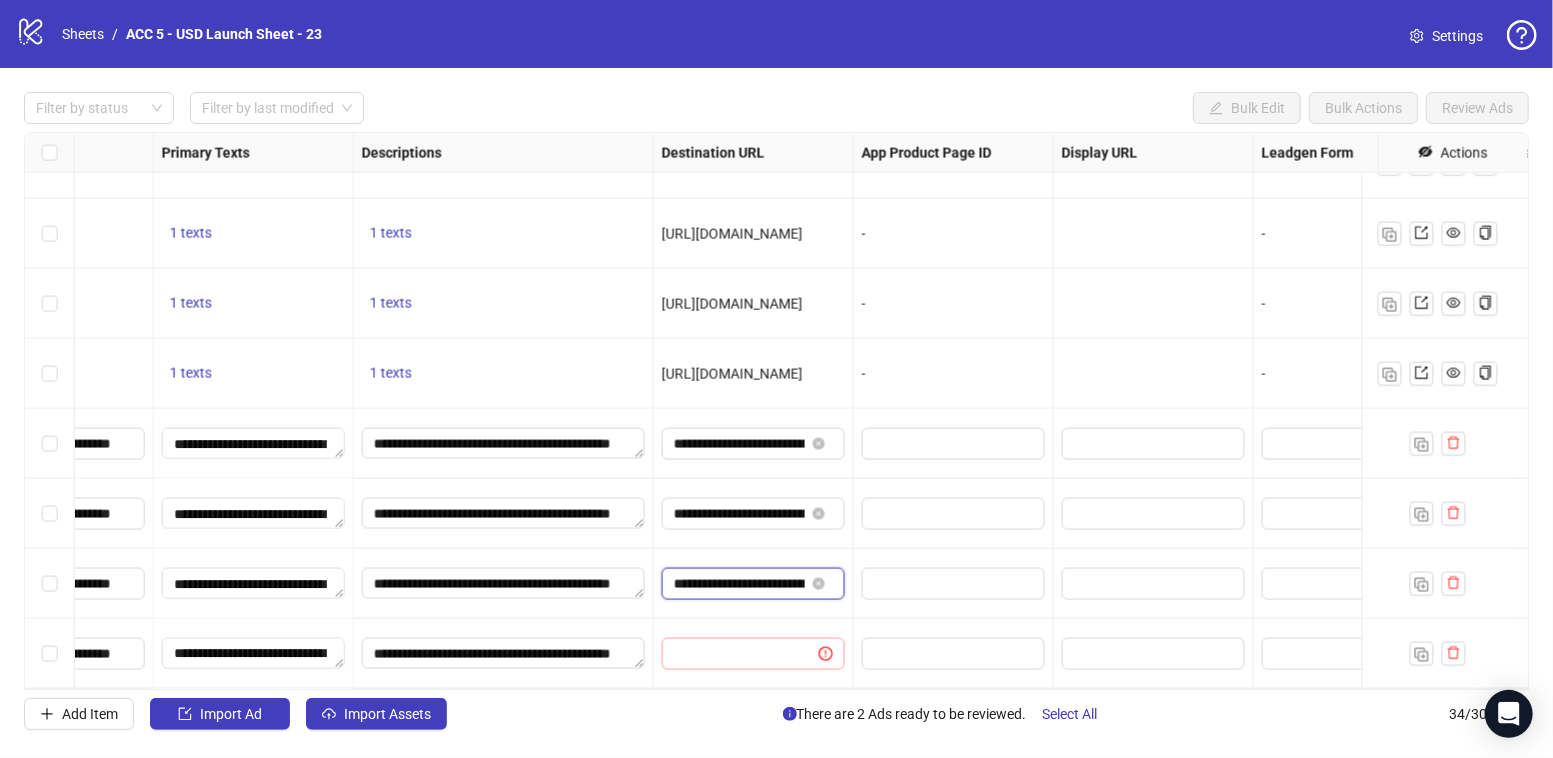 scroll, scrollTop: 0, scrollLeft: 500, axis: horizontal 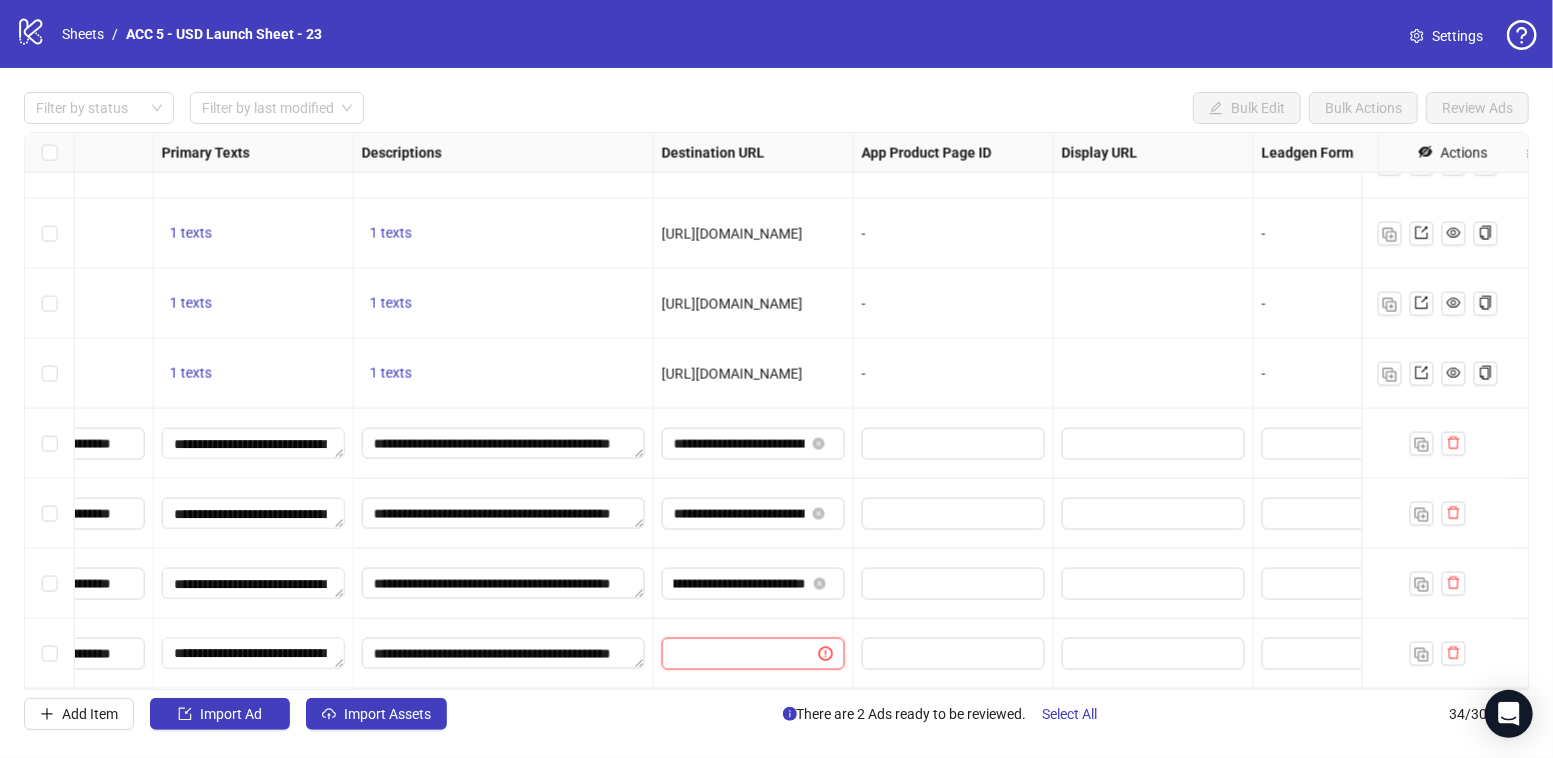 click at bounding box center [732, 654] 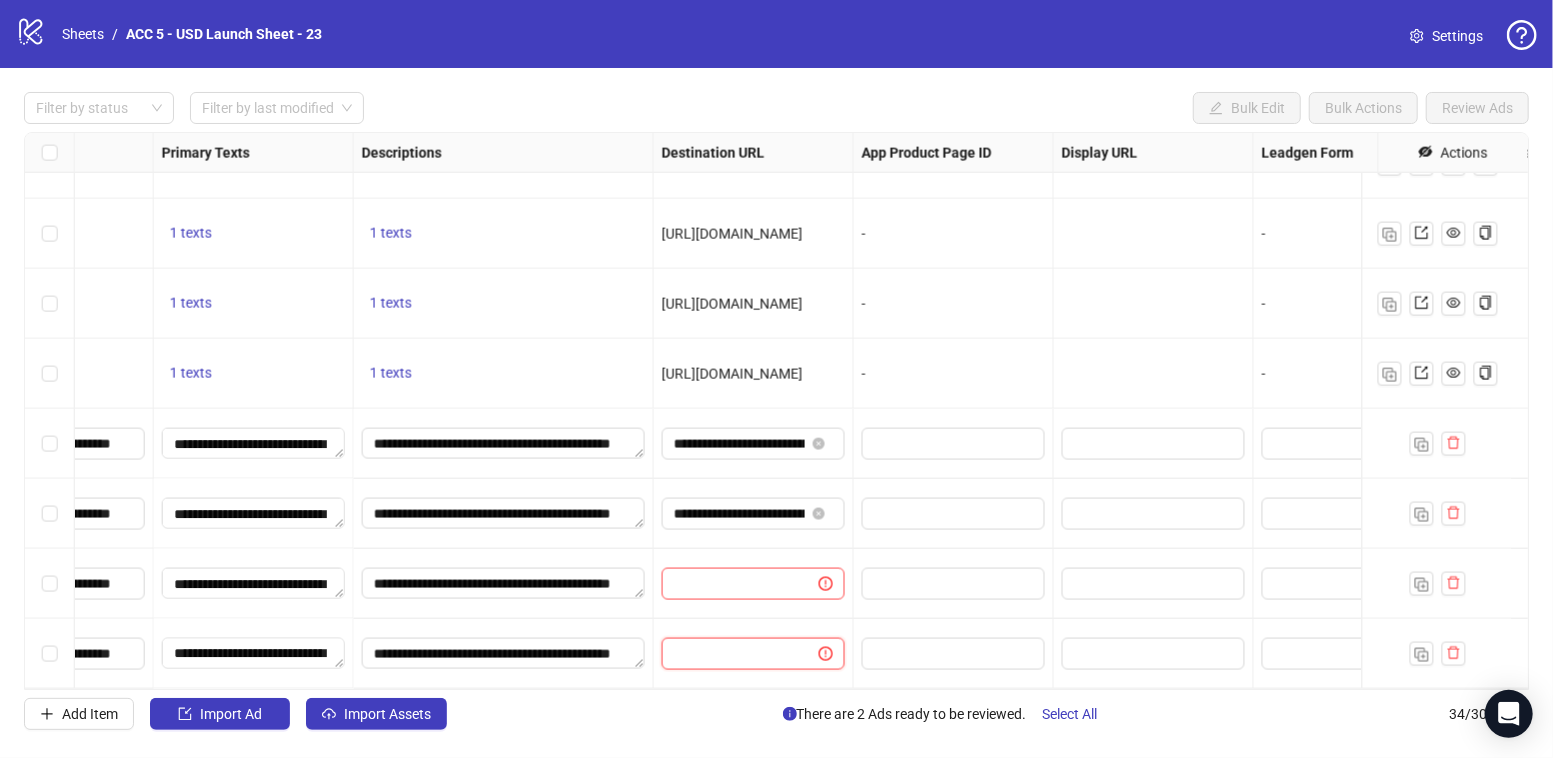 paste on "**********" 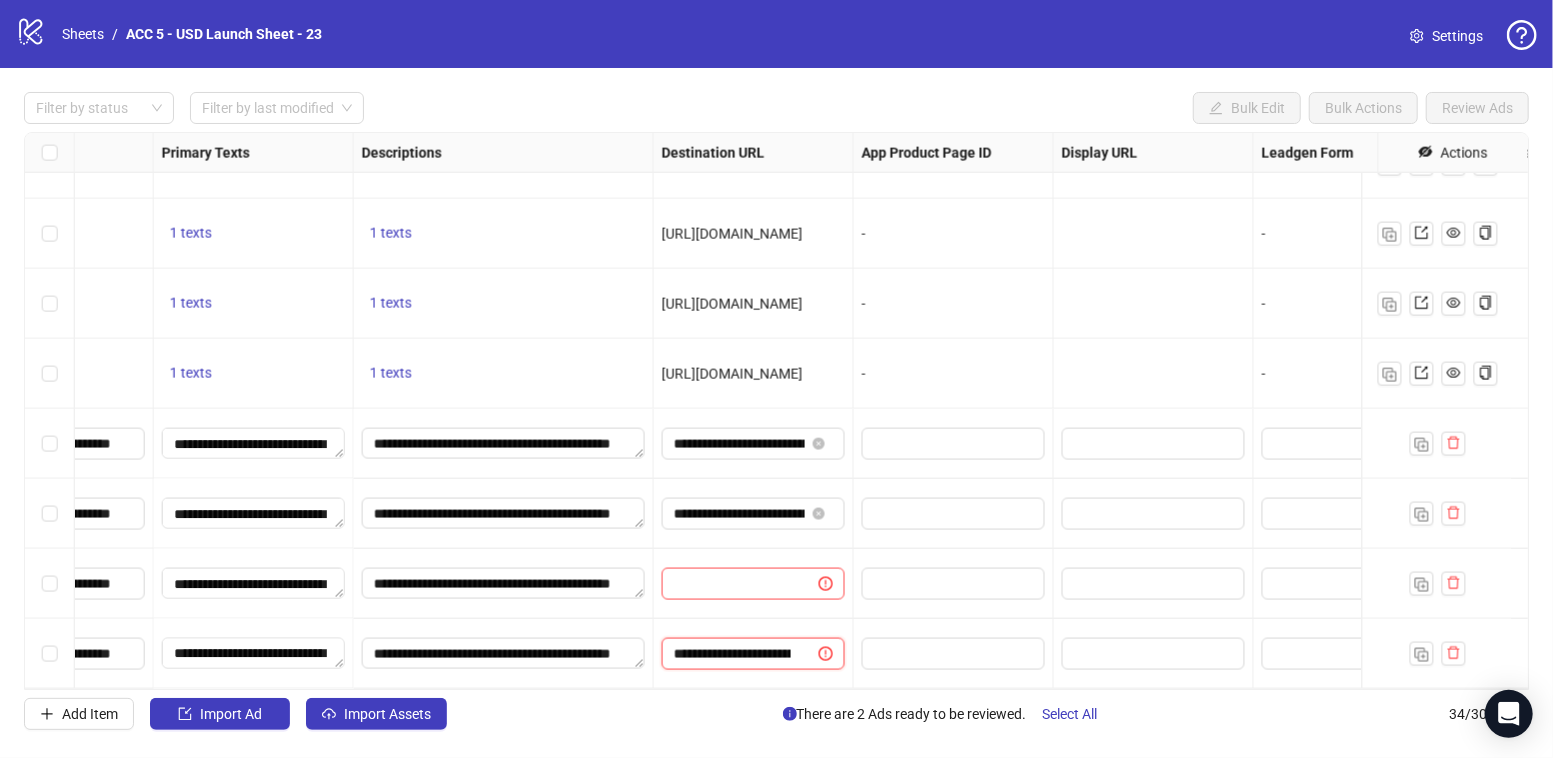scroll, scrollTop: 0, scrollLeft: 406, axis: horizontal 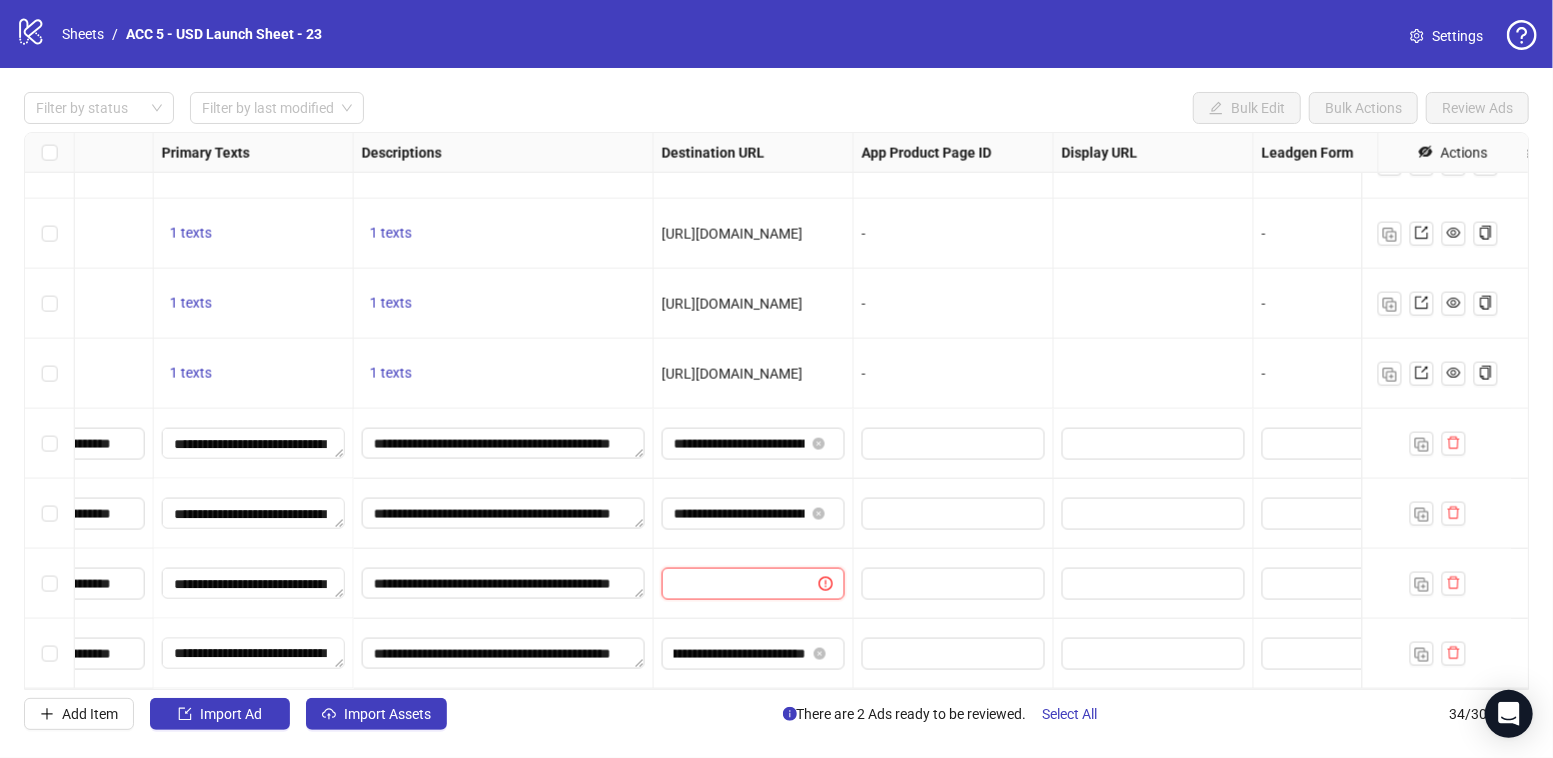 click at bounding box center (732, 584) 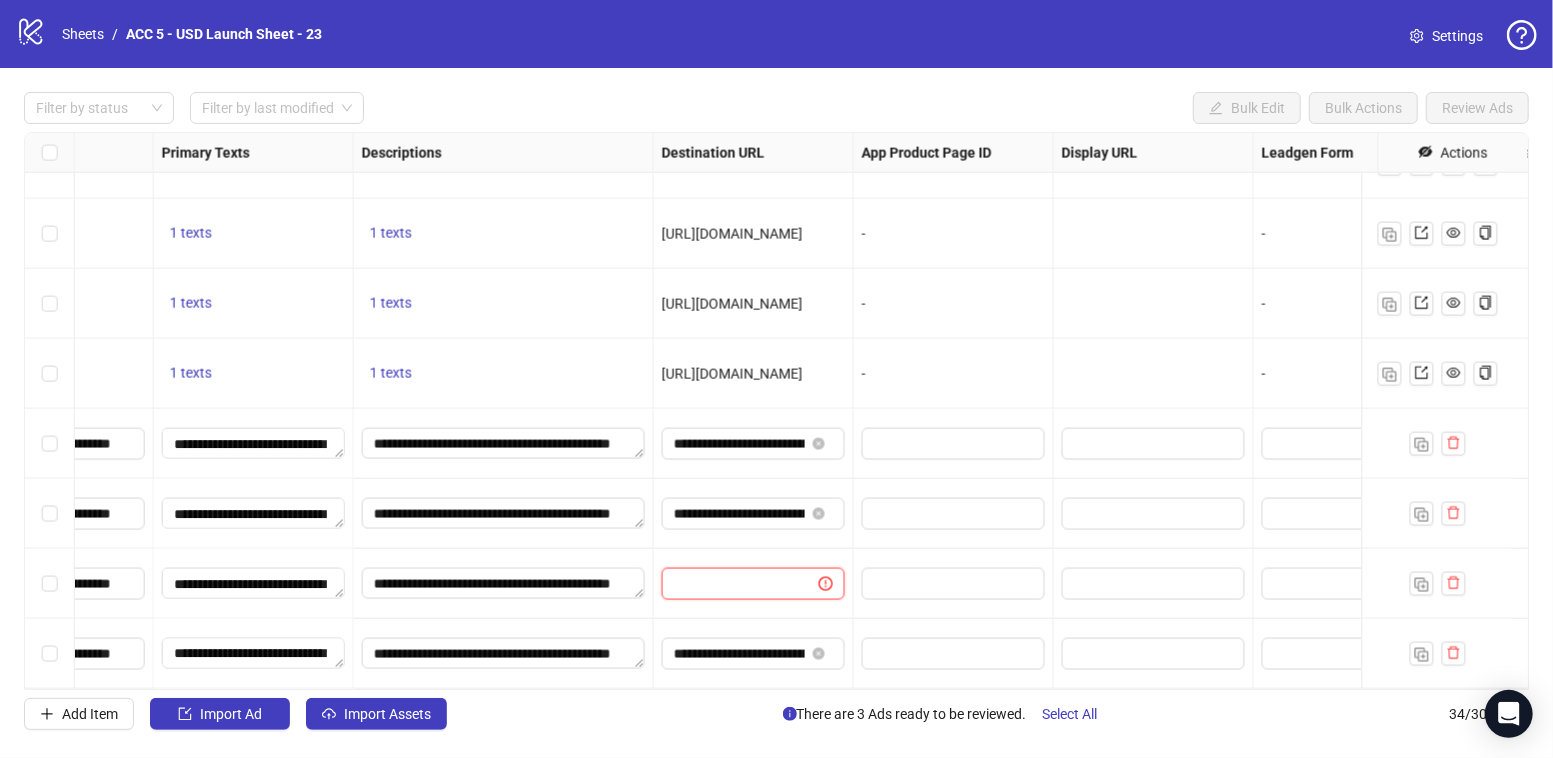 click at bounding box center [732, 584] 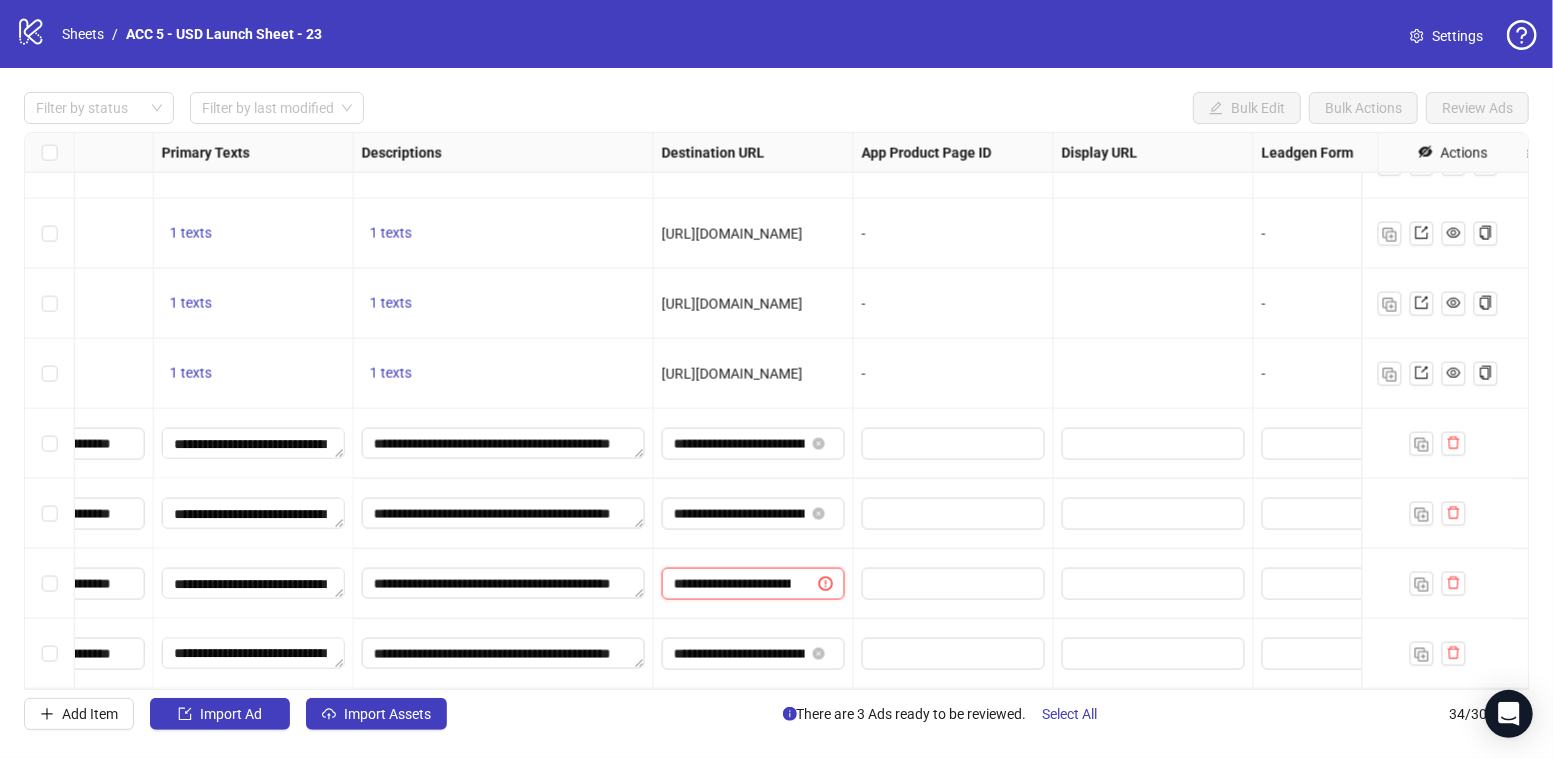 scroll, scrollTop: 0, scrollLeft: 500, axis: horizontal 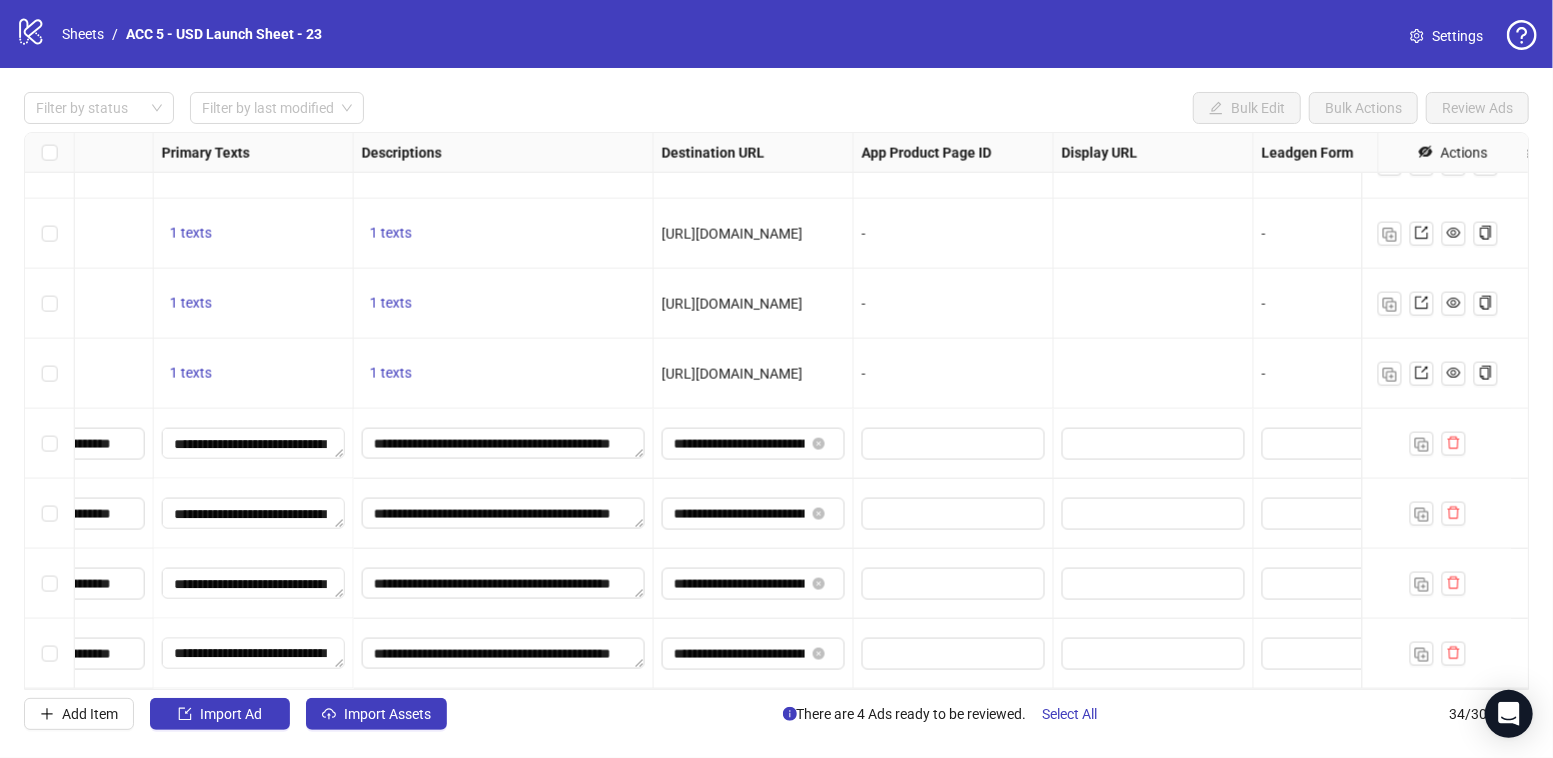 click at bounding box center (954, 584) 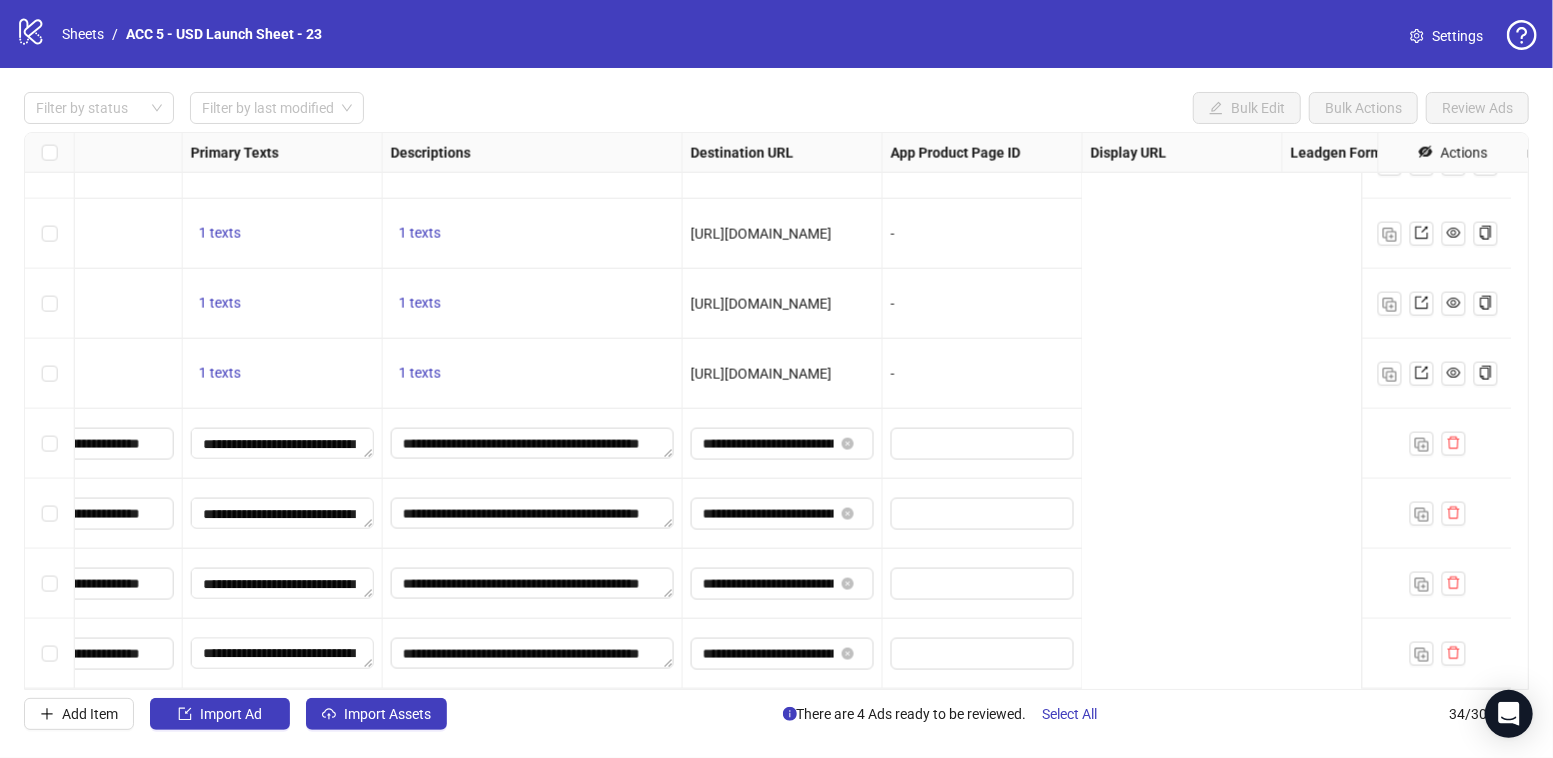 scroll, scrollTop: 1880, scrollLeft: 0, axis: vertical 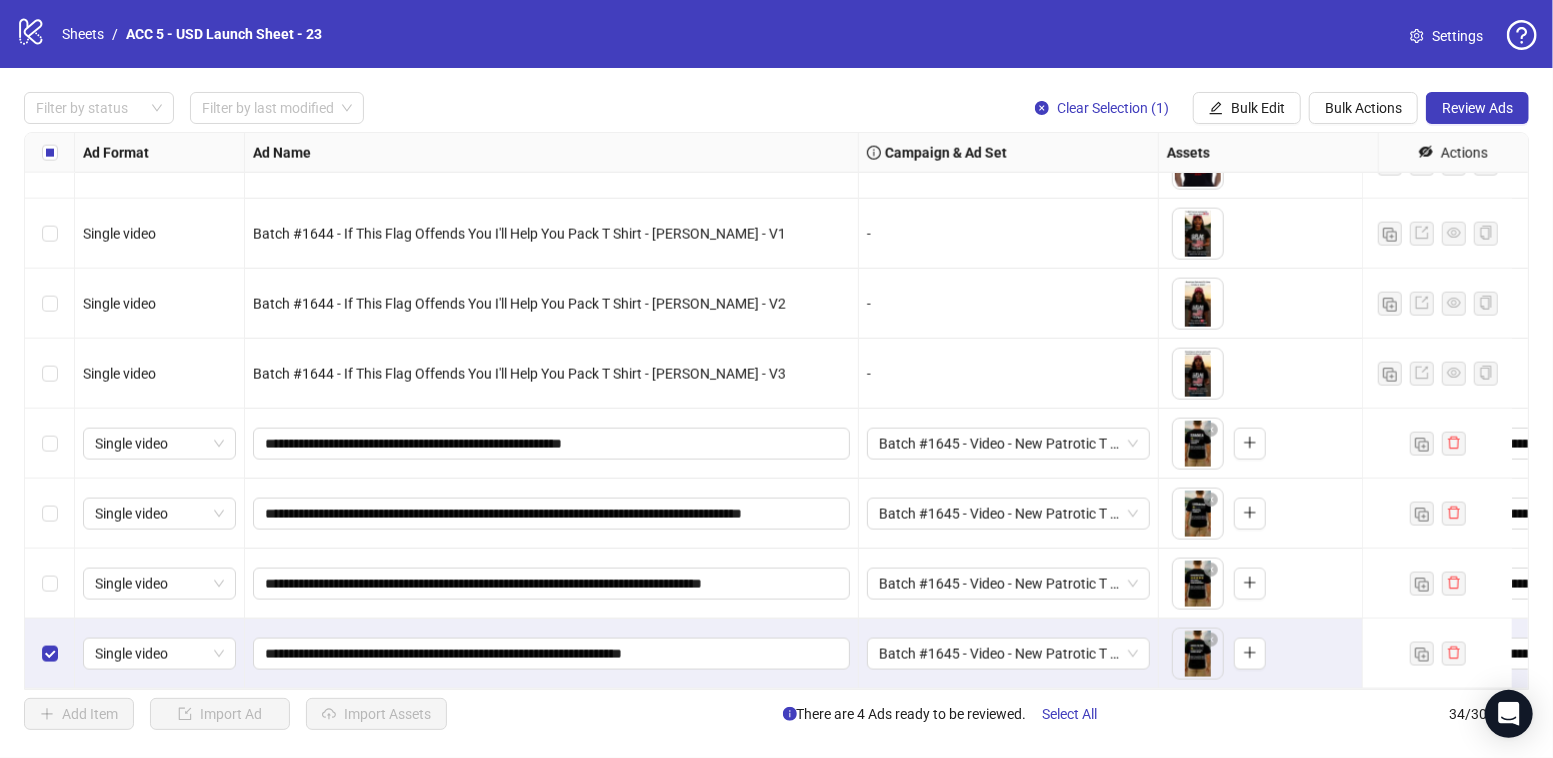 click at bounding box center [50, 584] 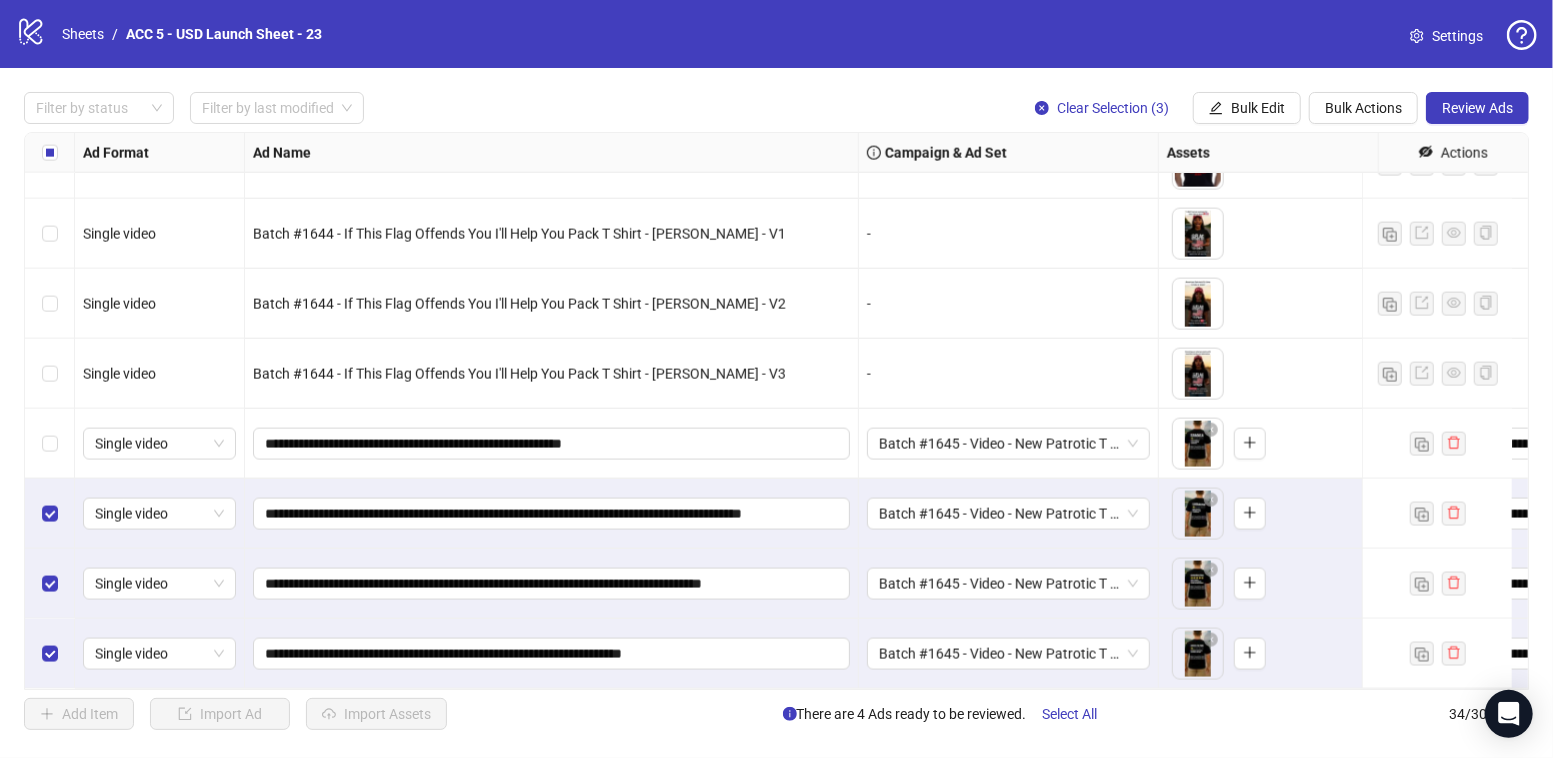 click at bounding box center [50, 444] 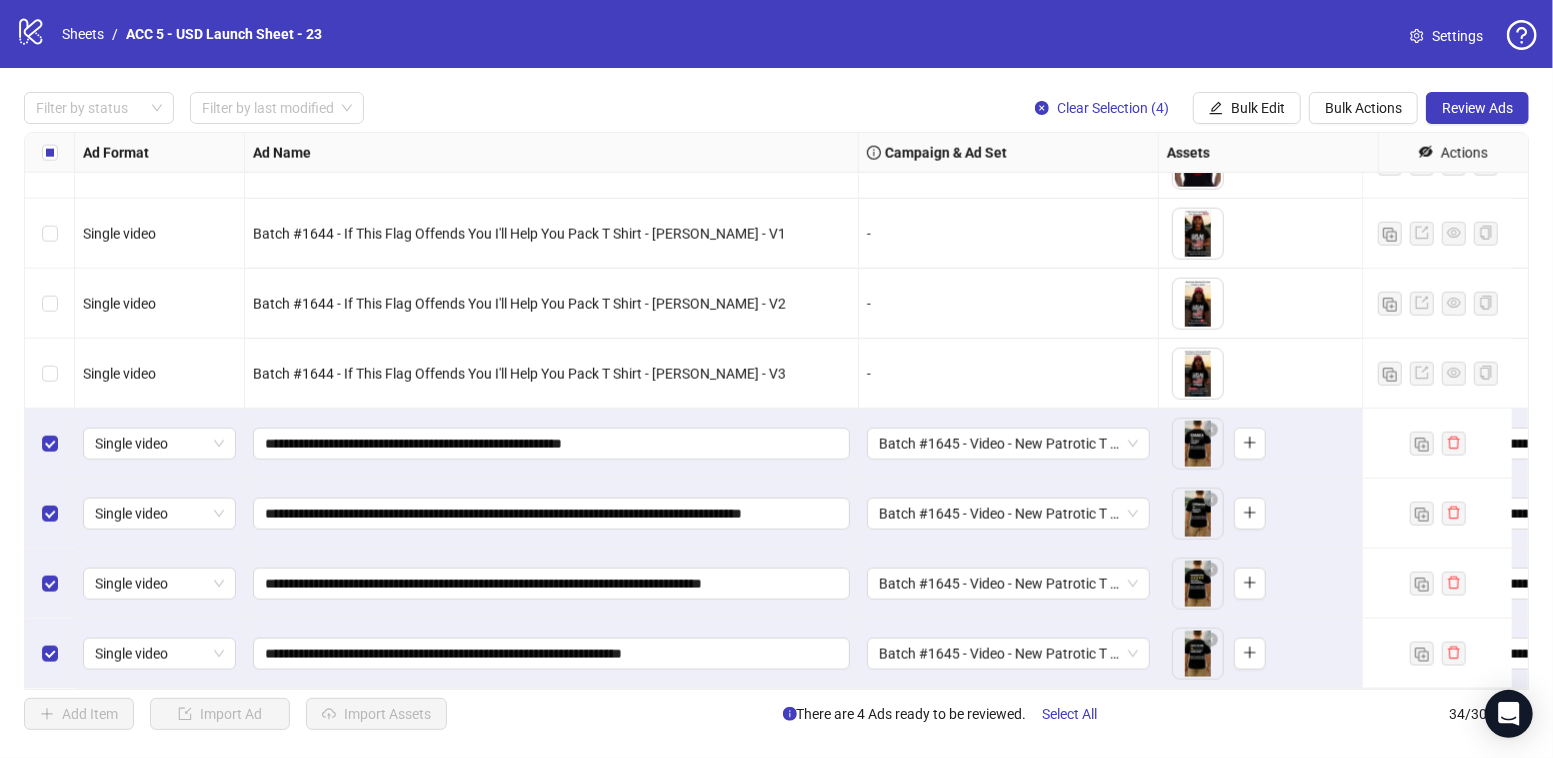 click on "Review Ads" at bounding box center (1477, 108) 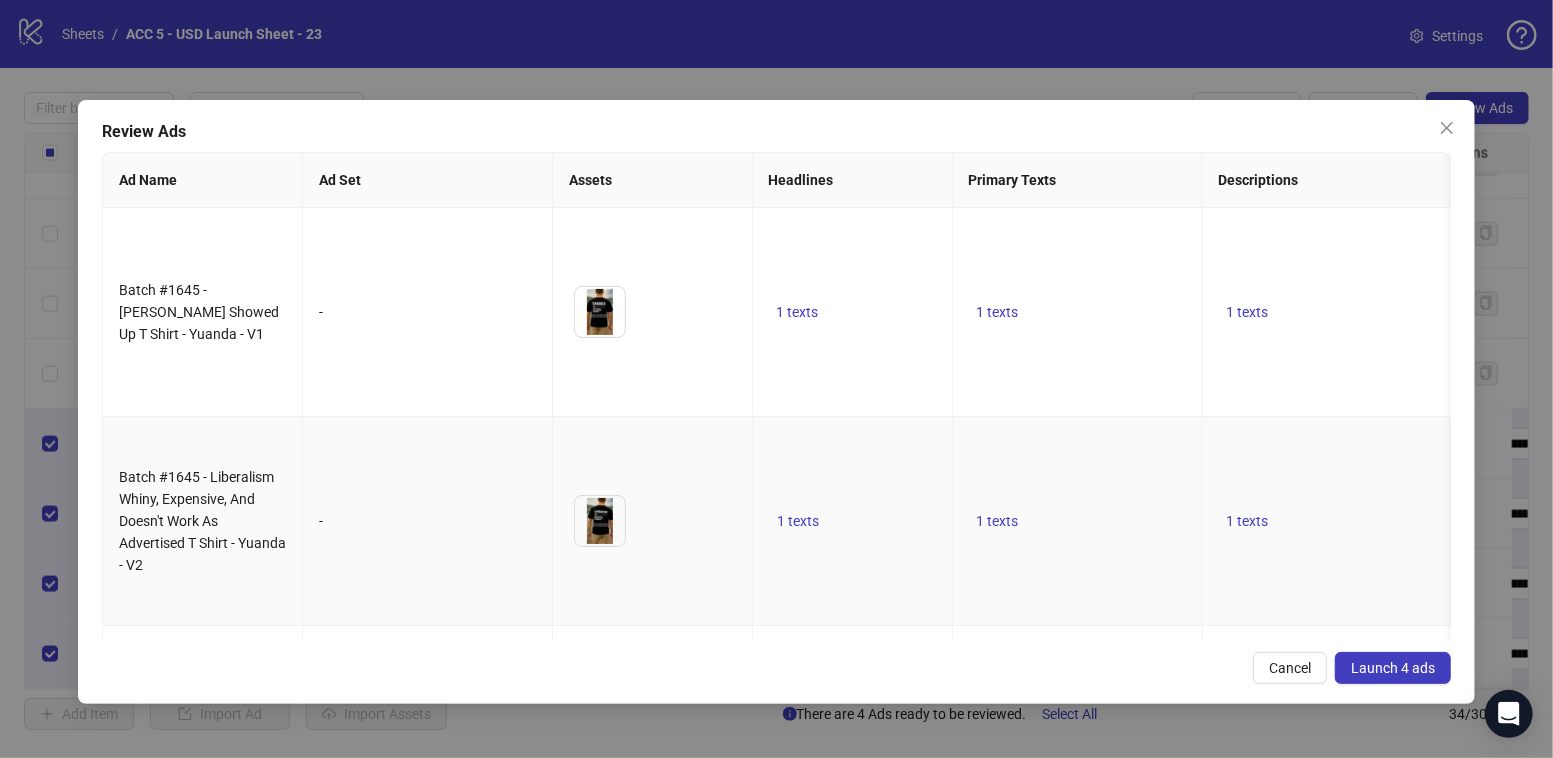 scroll, scrollTop: 0, scrollLeft: 561, axis: horizontal 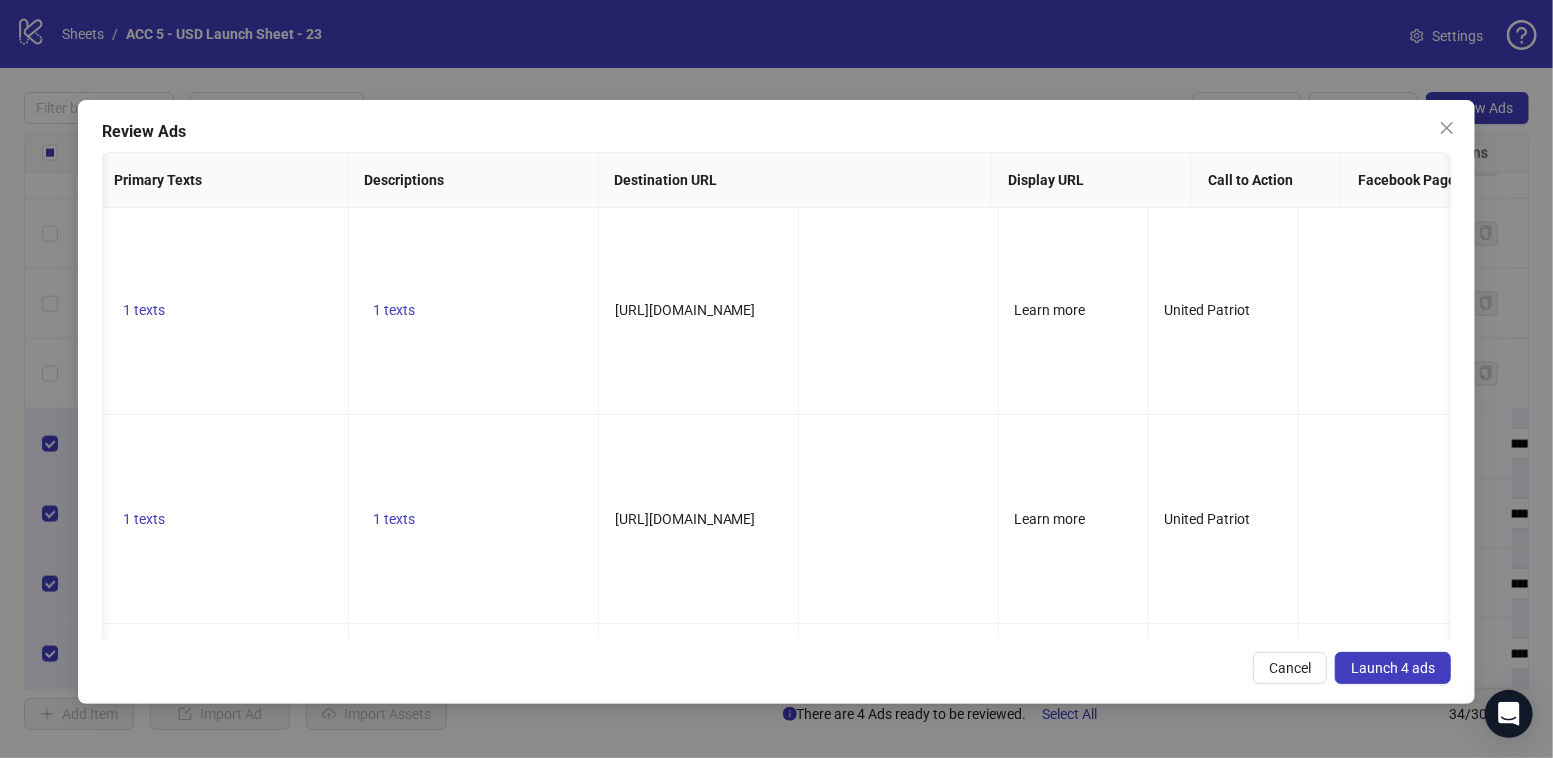 click on "Launch 4 ads" at bounding box center [1393, 668] 